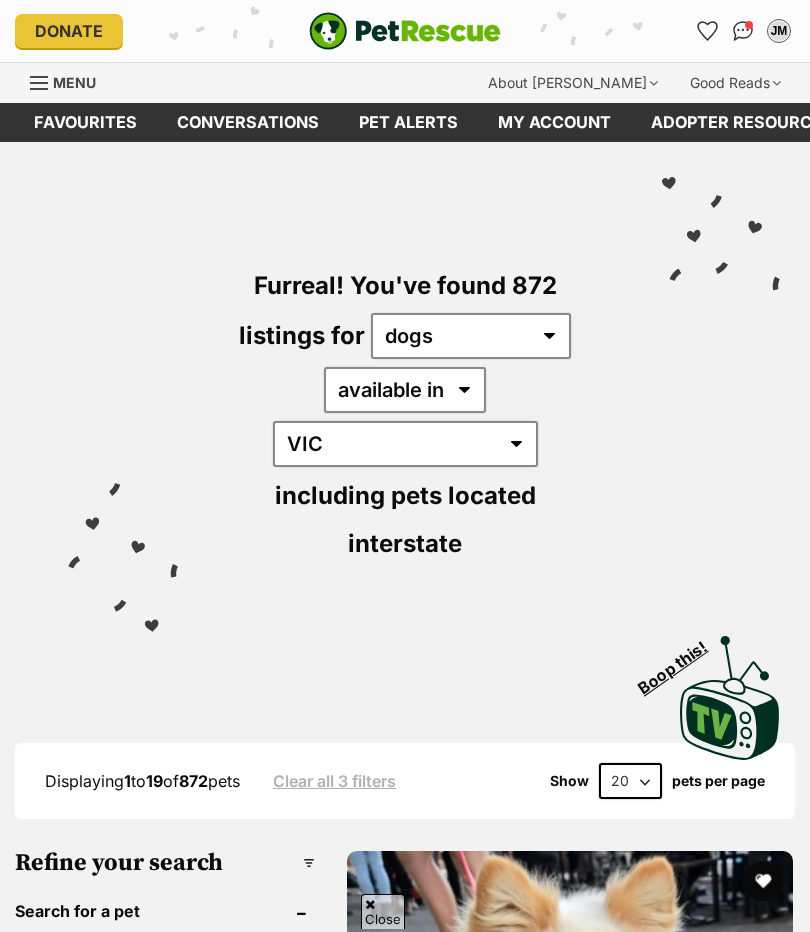 scroll, scrollTop: 244, scrollLeft: 0, axis: vertical 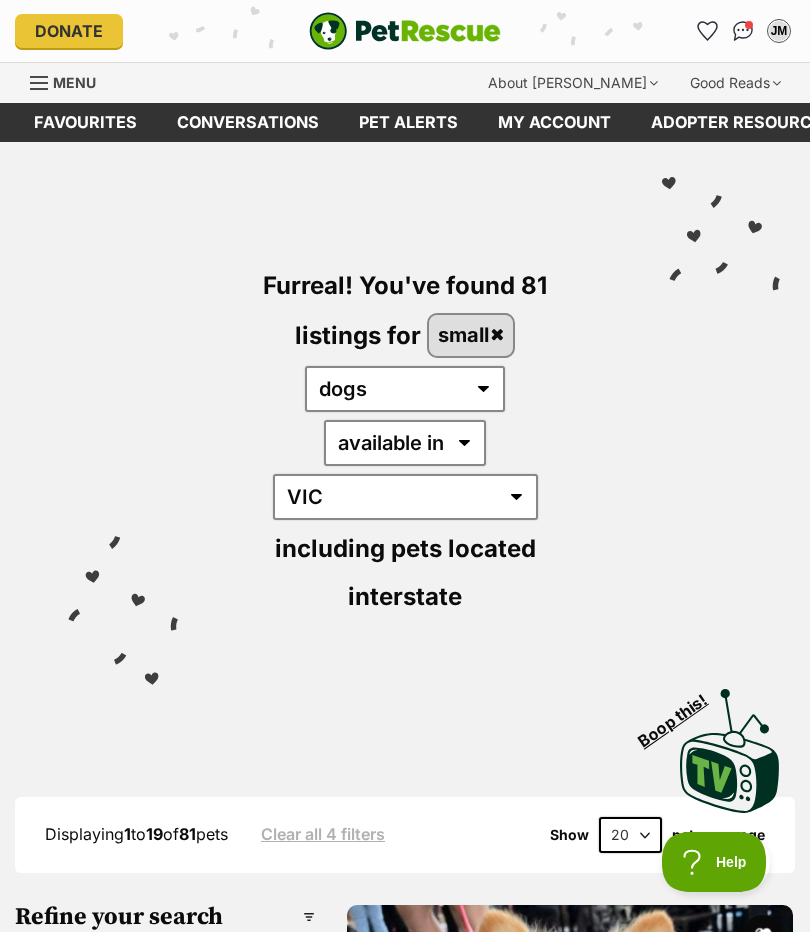 click on "Pet alerts" at bounding box center [408, 122] 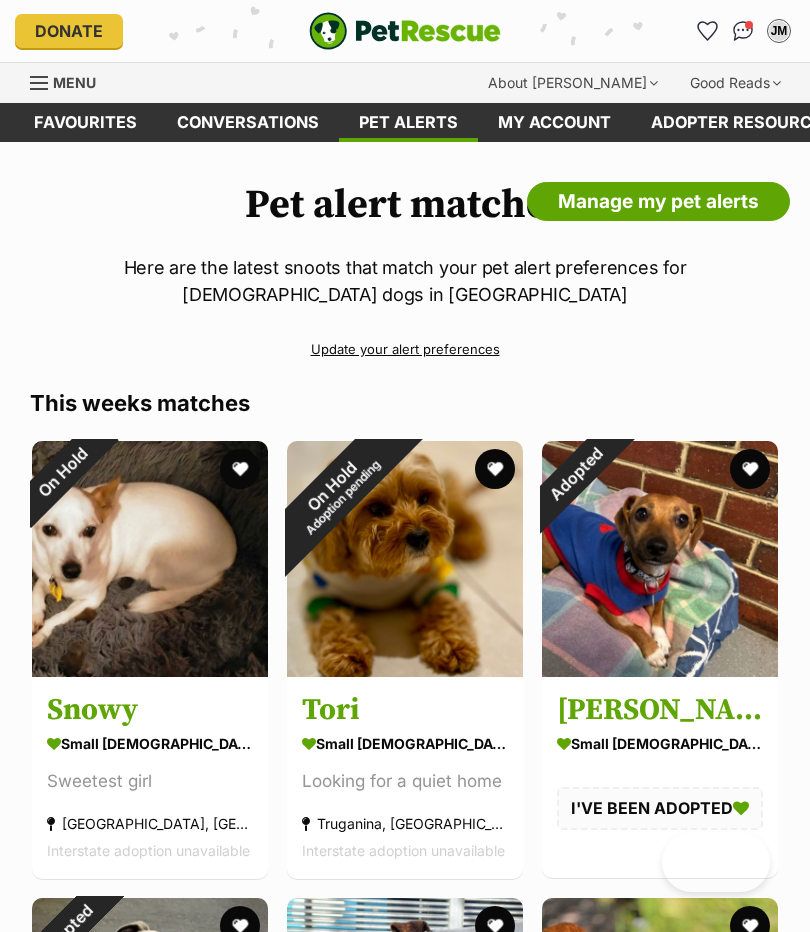 scroll, scrollTop: 0, scrollLeft: 0, axis: both 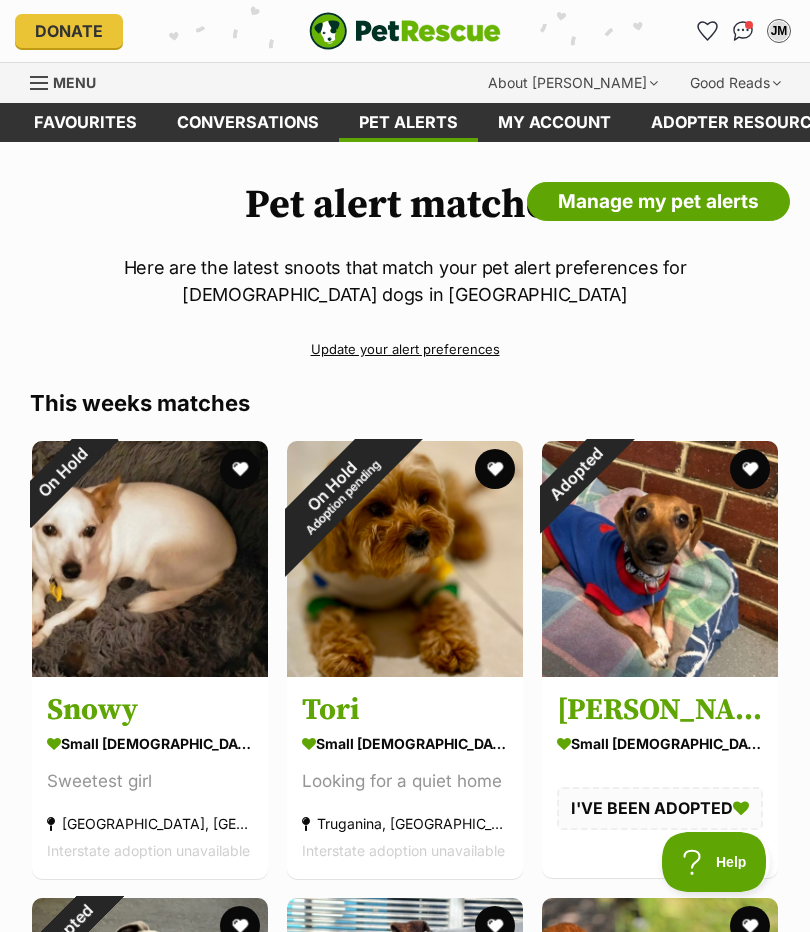 click on "JM" at bounding box center (779, 31) 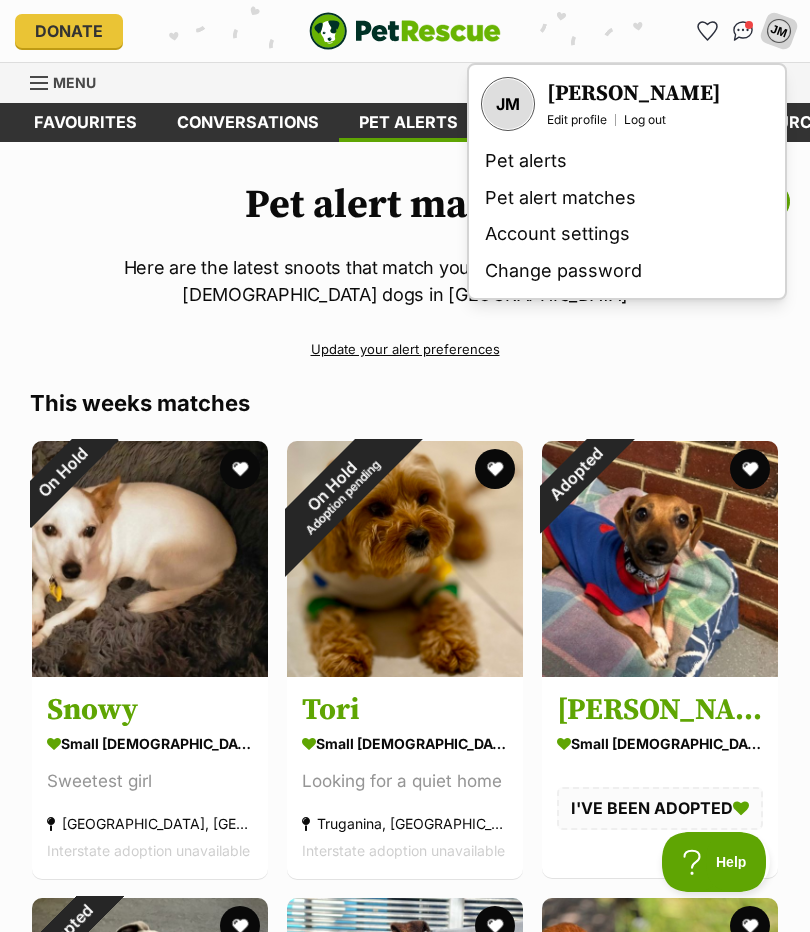 scroll, scrollTop: 0, scrollLeft: 0, axis: both 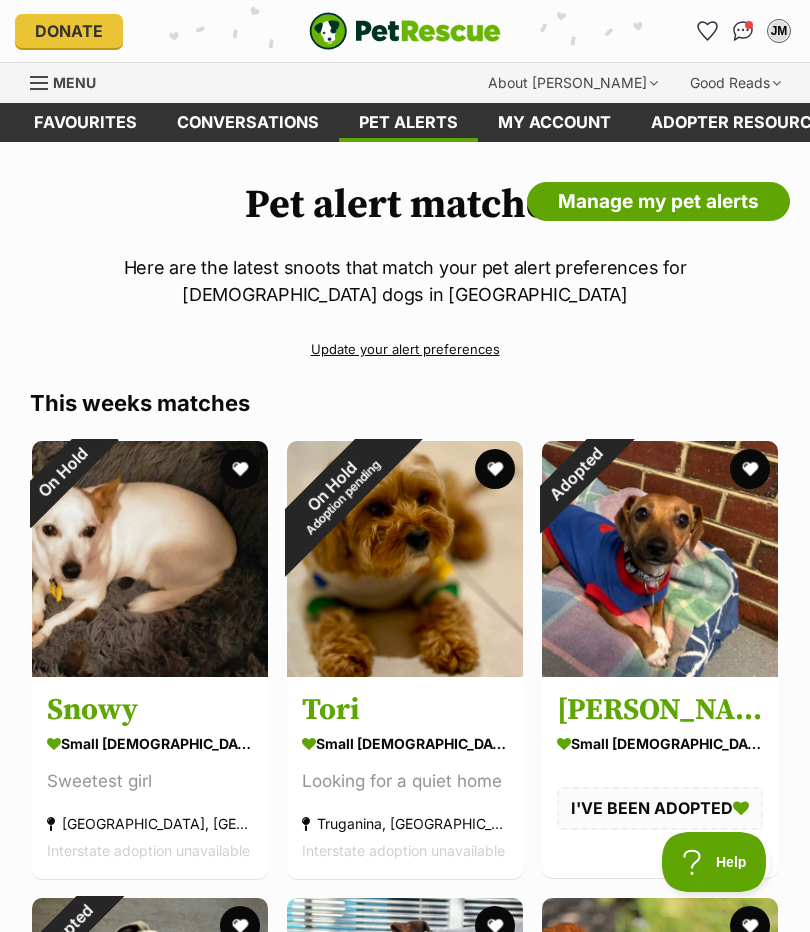 click at bounding box center (39, 83) 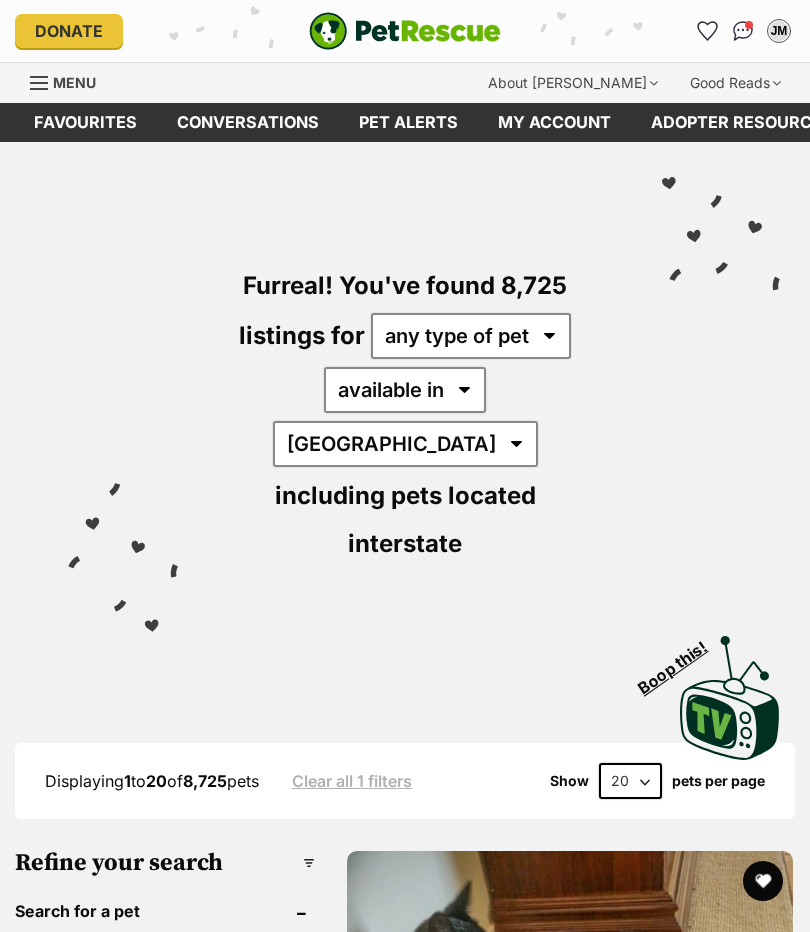scroll, scrollTop: 0, scrollLeft: 0, axis: both 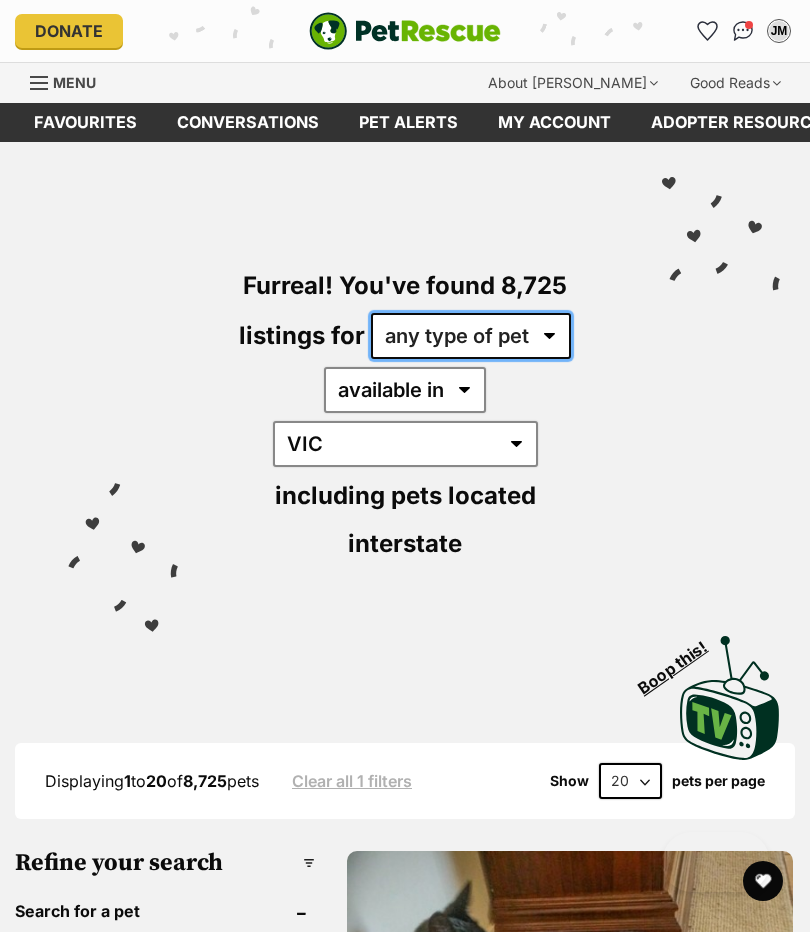 click on "any type of pet
cats
dogs
other pets" at bounding box center (471, 336) 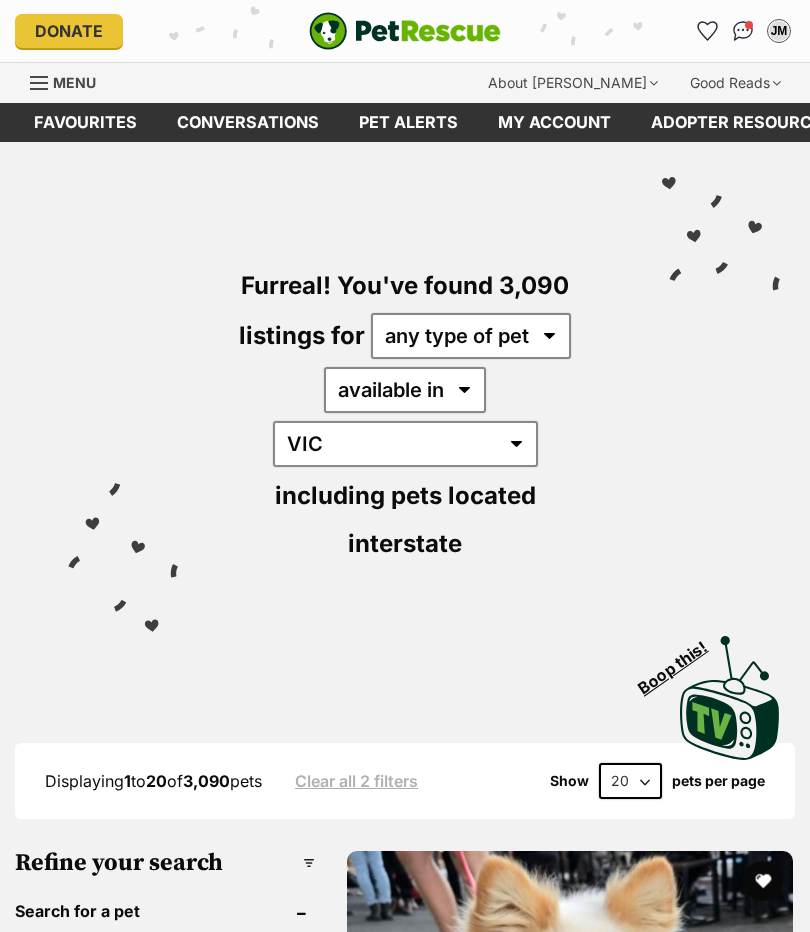 scroll, scrollTop: 0, scrollLeft: 0, axis: both 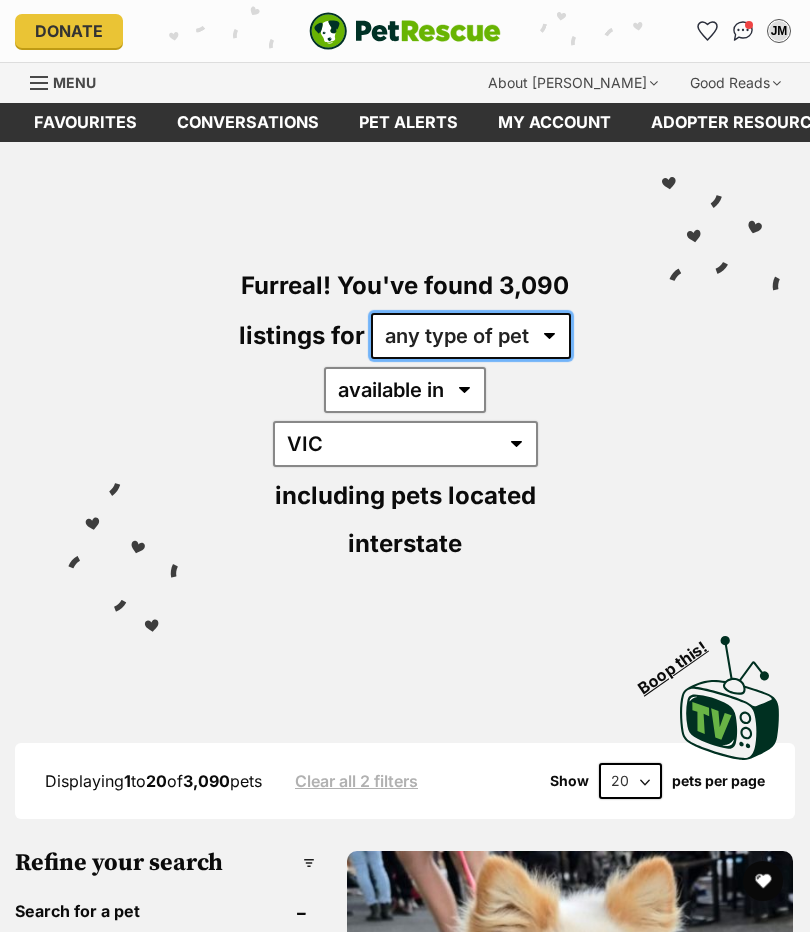 click on "any type of pet
cats
dogs
other pets" at bounding box center (471, 336) 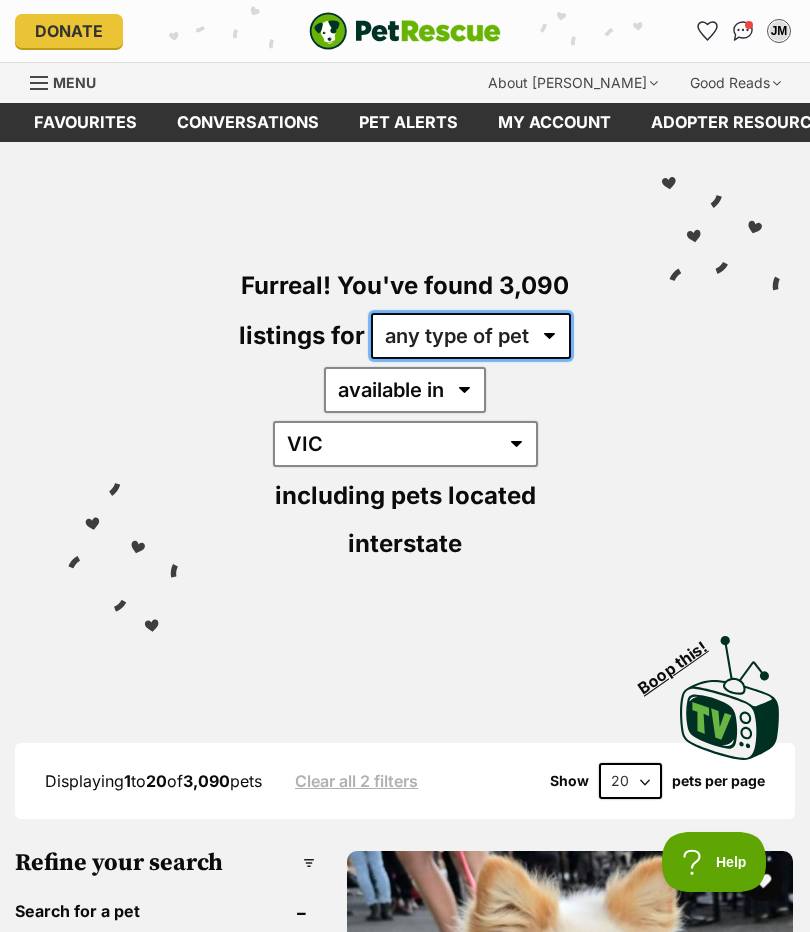 scroll, scrollTop: 0, scrollLeft: 0, axis: both 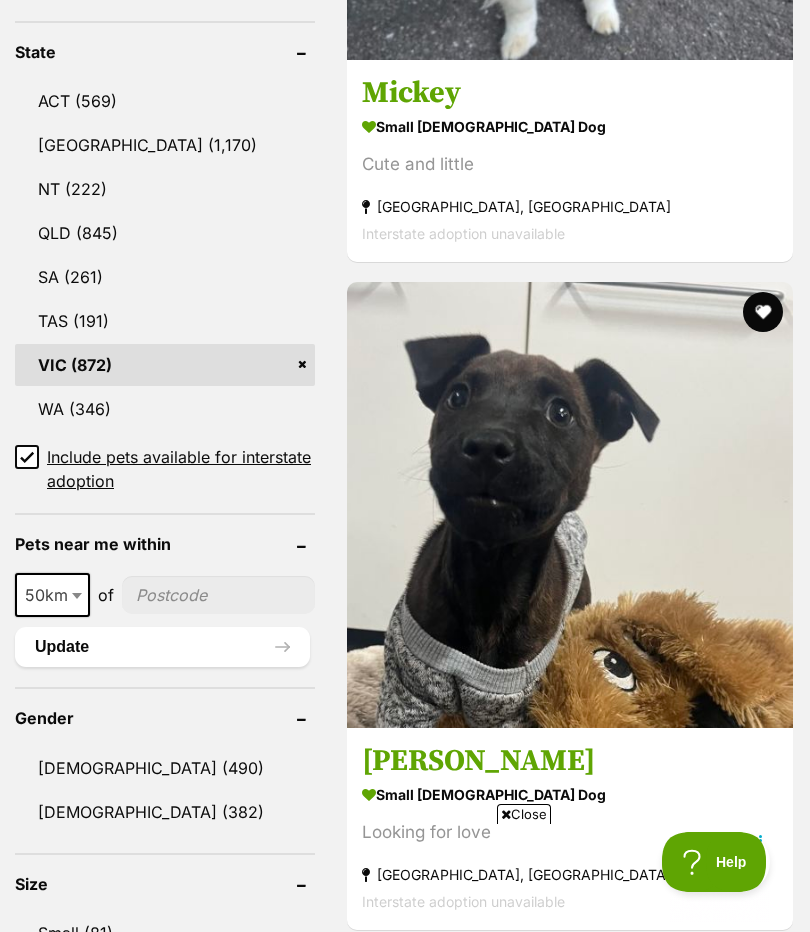 click on "Small (81)" at bounding box center [165, 933] 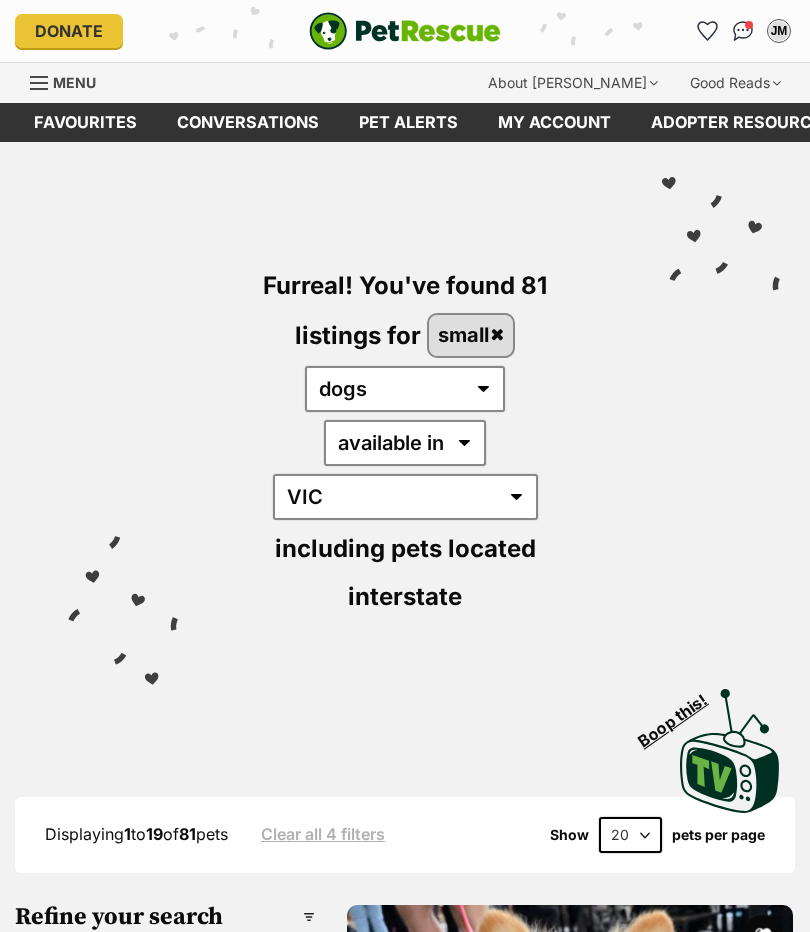 scroll, scrollTop: 0, scrollLeft: 0, axis: both 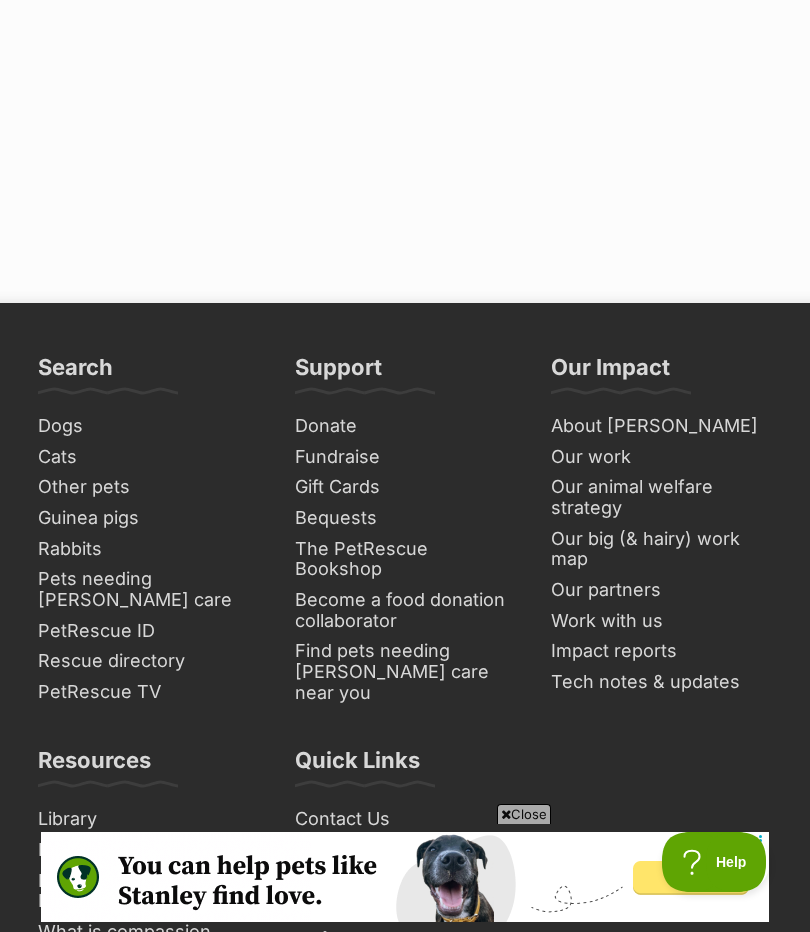 click at bounding box center (593, -320) 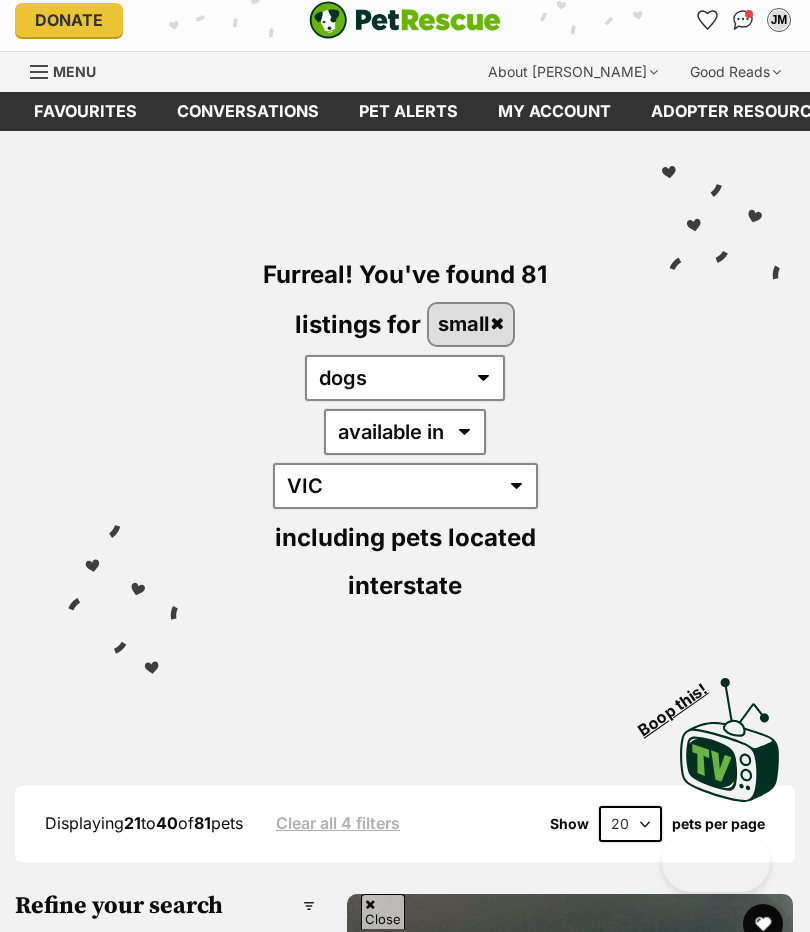 scroll, scrollTop: 178, scrollLeft: 0, axis: vertical 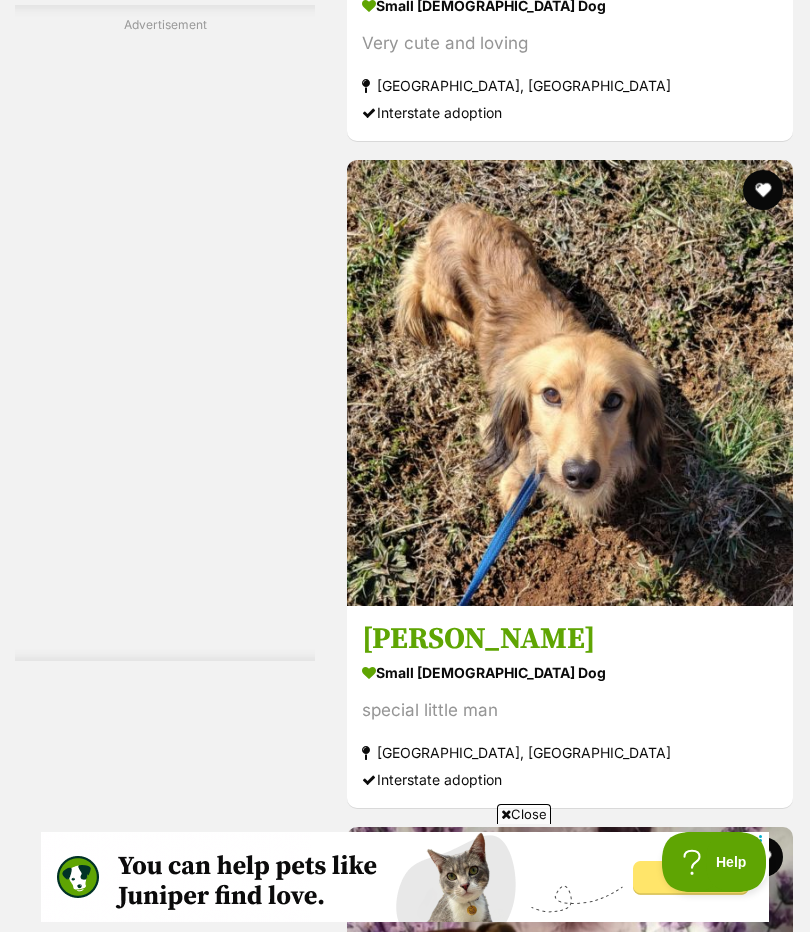 click on "[PERSON_NAME]" at bounding box center [570, -28] 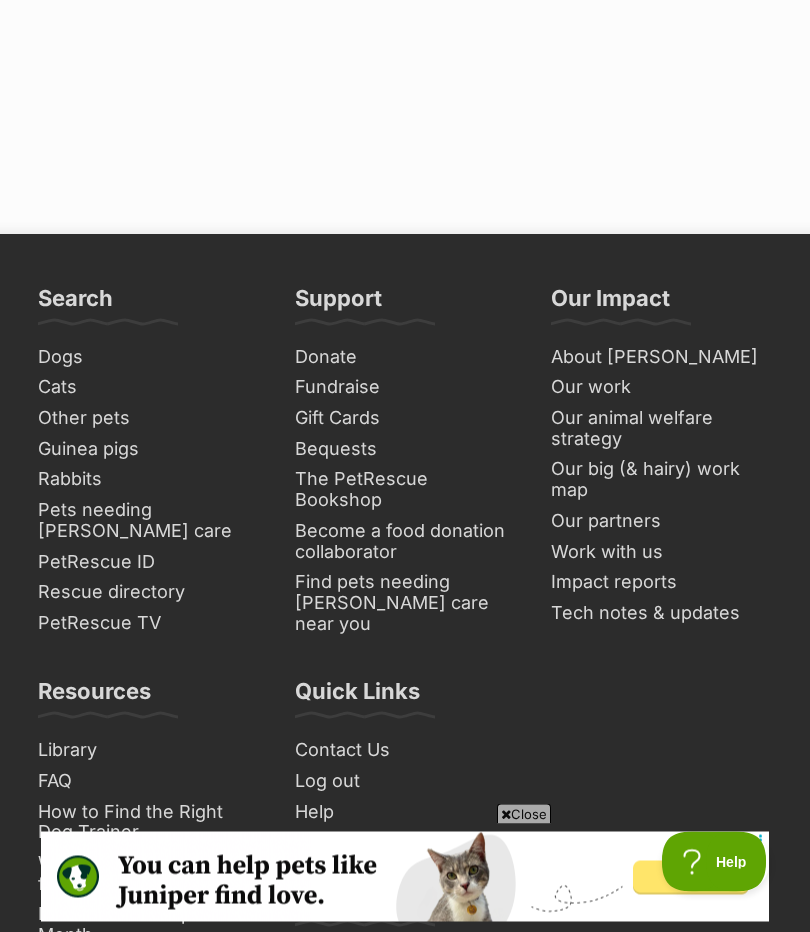 scroll, scrollTop: 14888, scrollLeft: 0, axis: vertical 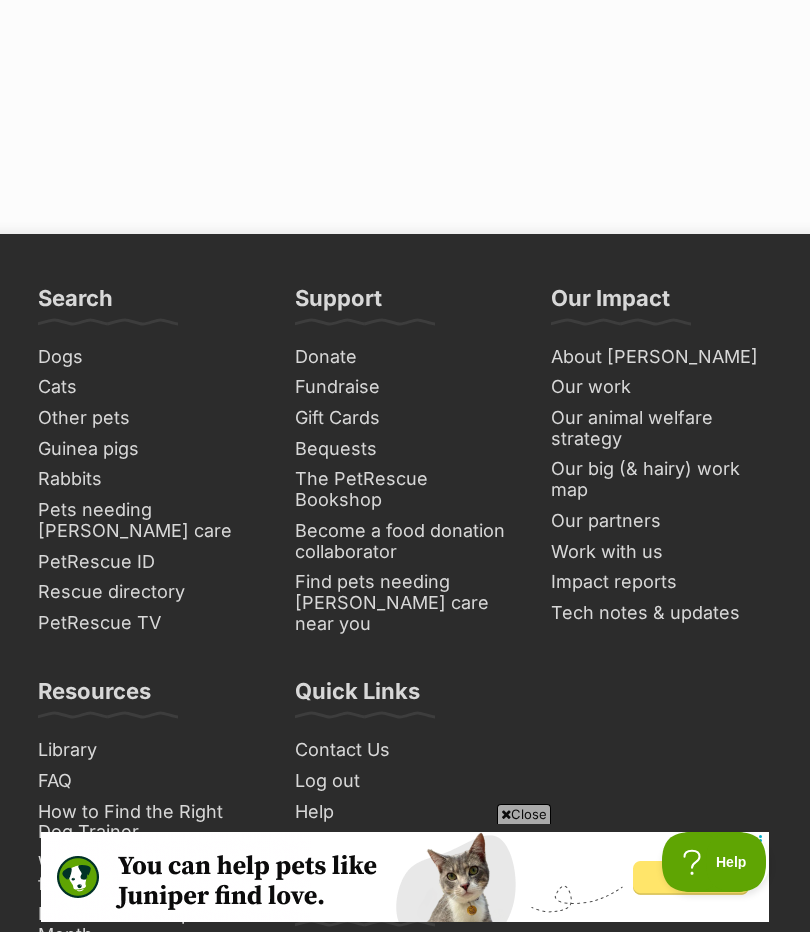 click on "Next" at bounding box center [651, -389] 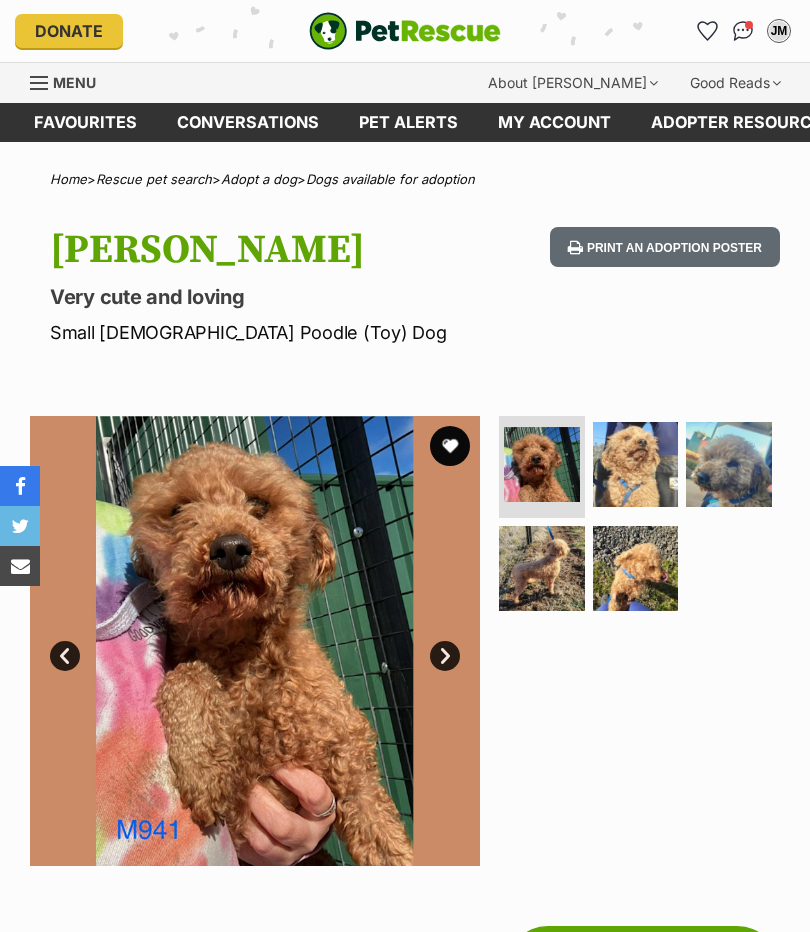 scroll, scrollTop: 0, scrollLeft: 0, axis: both 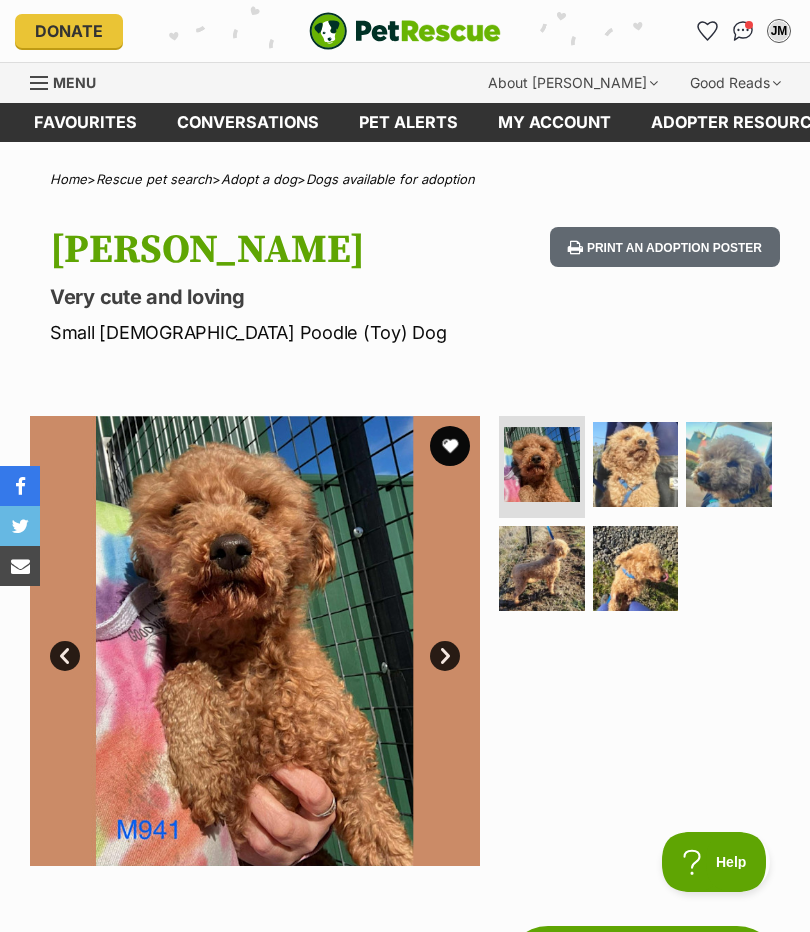 click at bounding box center [636, 569] 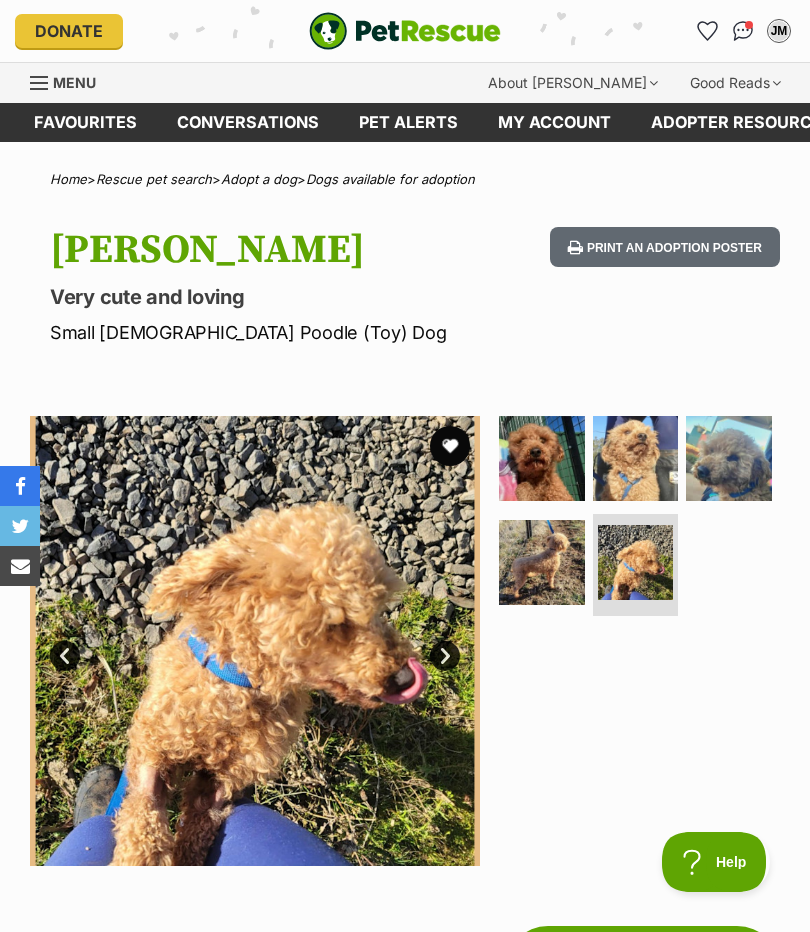 click at bounding box center [729, 459] 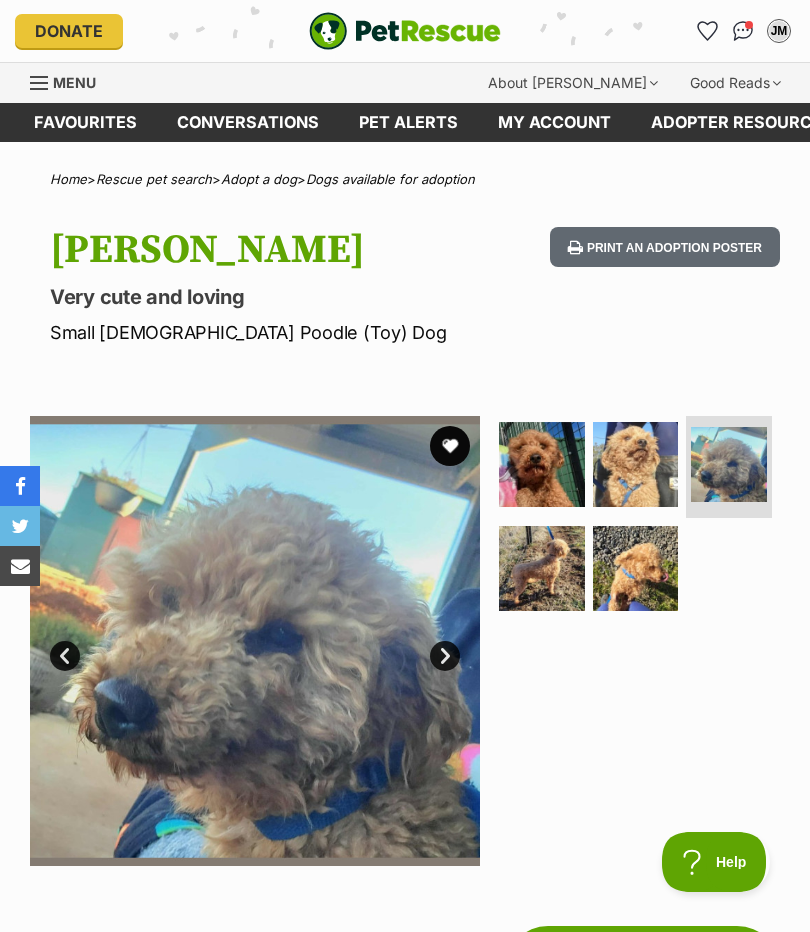 click at bounding box center (636, 465) 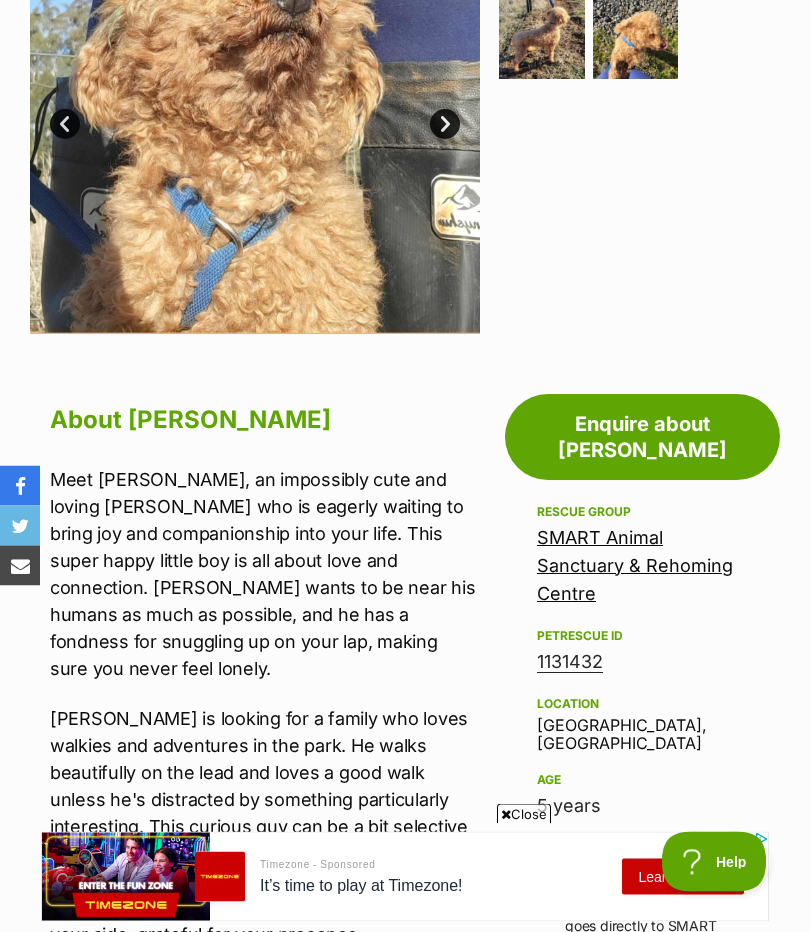 scroll, scrollTop: 0, scrollLeft: 0, axis: both 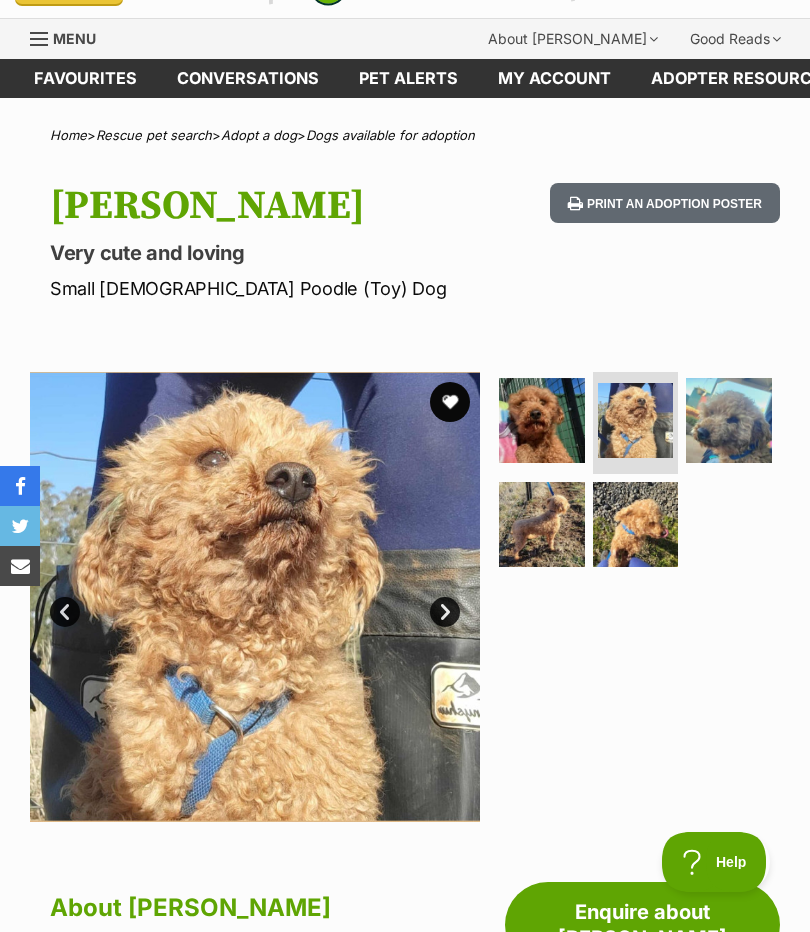 click at bounding box center (542, 421) 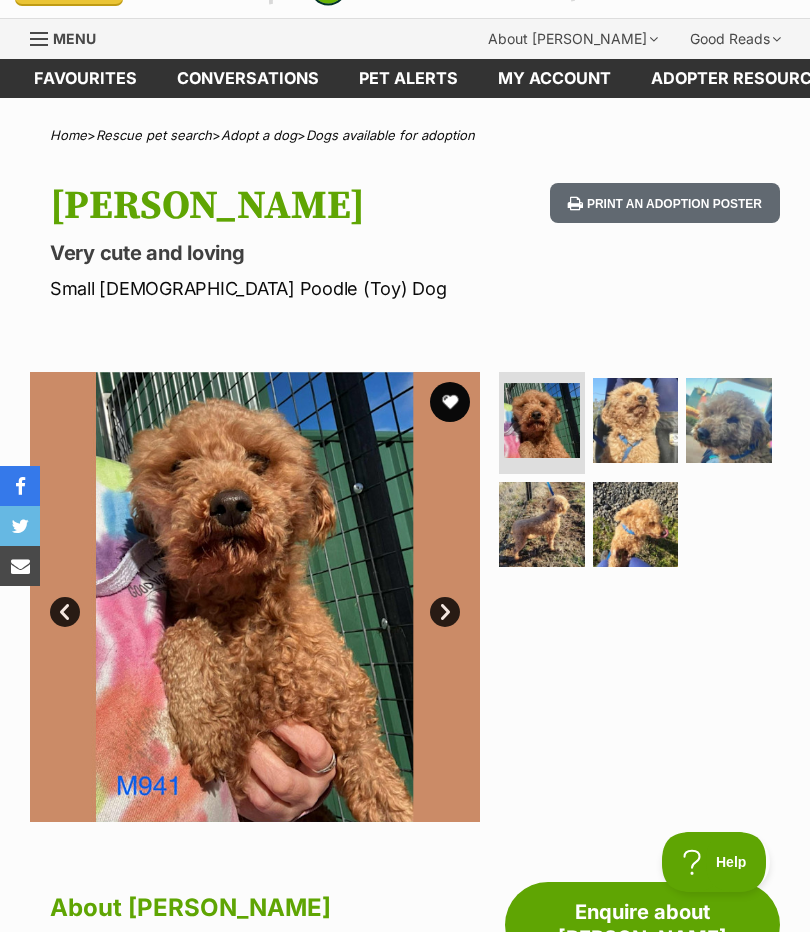click at bounding box center (636, 421) 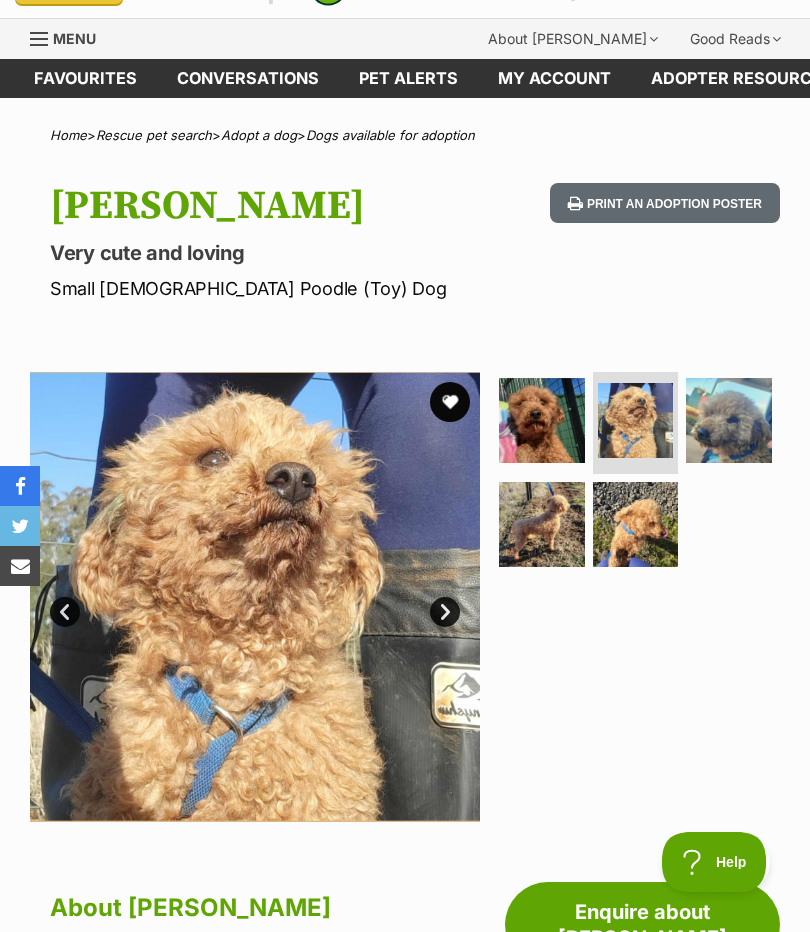 click at bounding box center [729, 421] 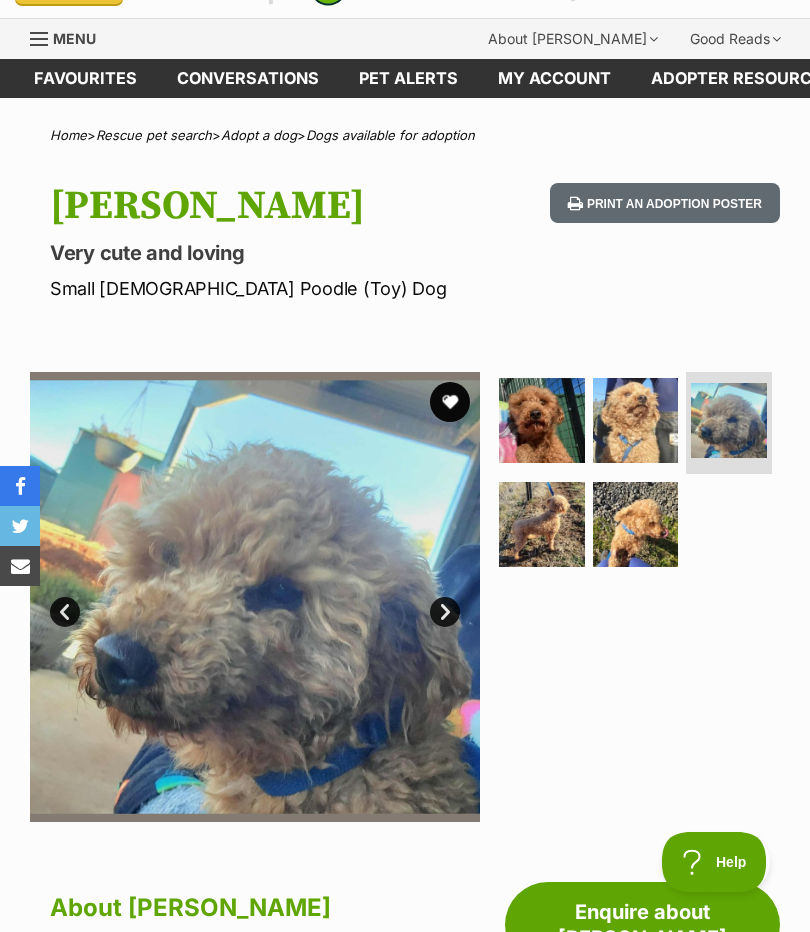 click at bounding box center (542, 525) 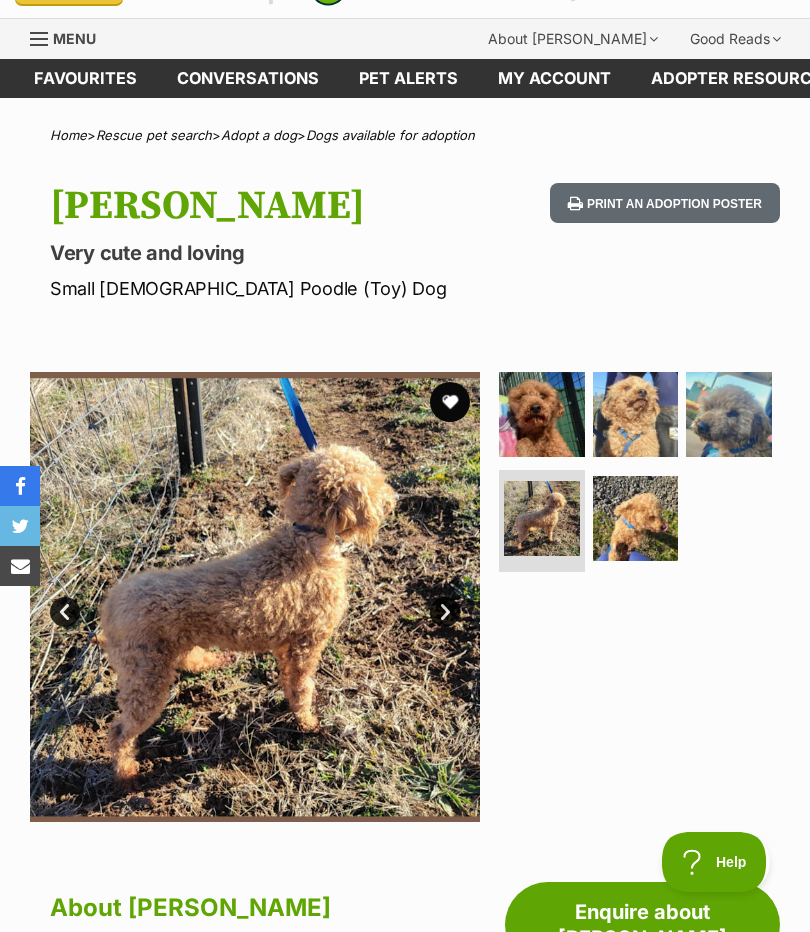 click at bounding box center [636, 519] 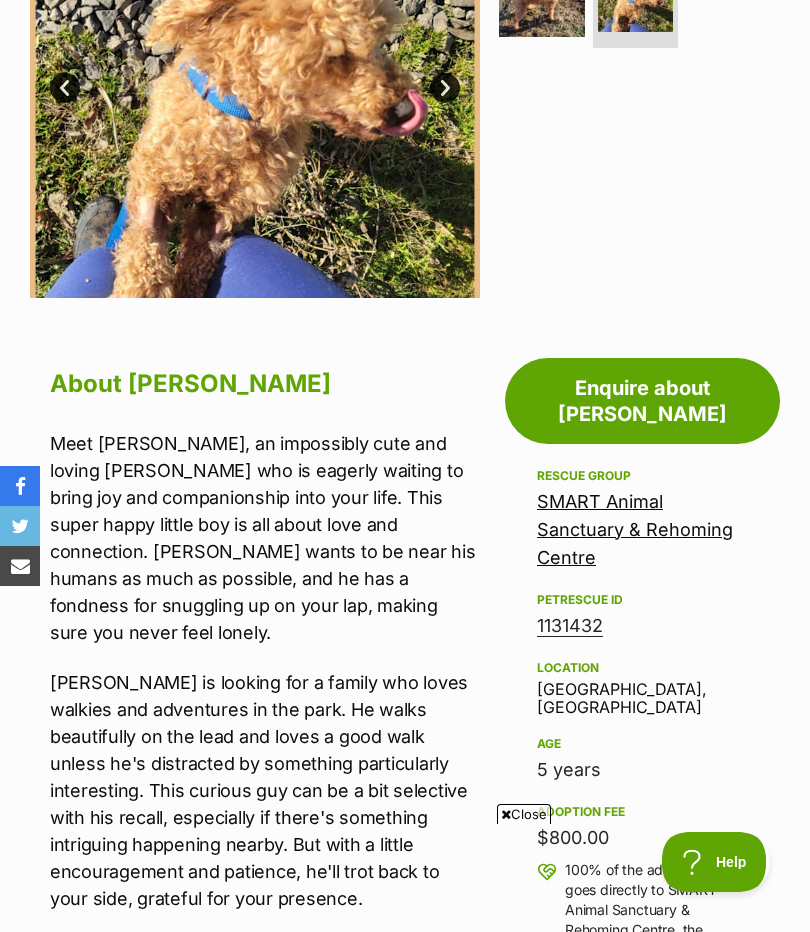 scroll, scrollTop: 0, scrollLeft: 0, axis: both 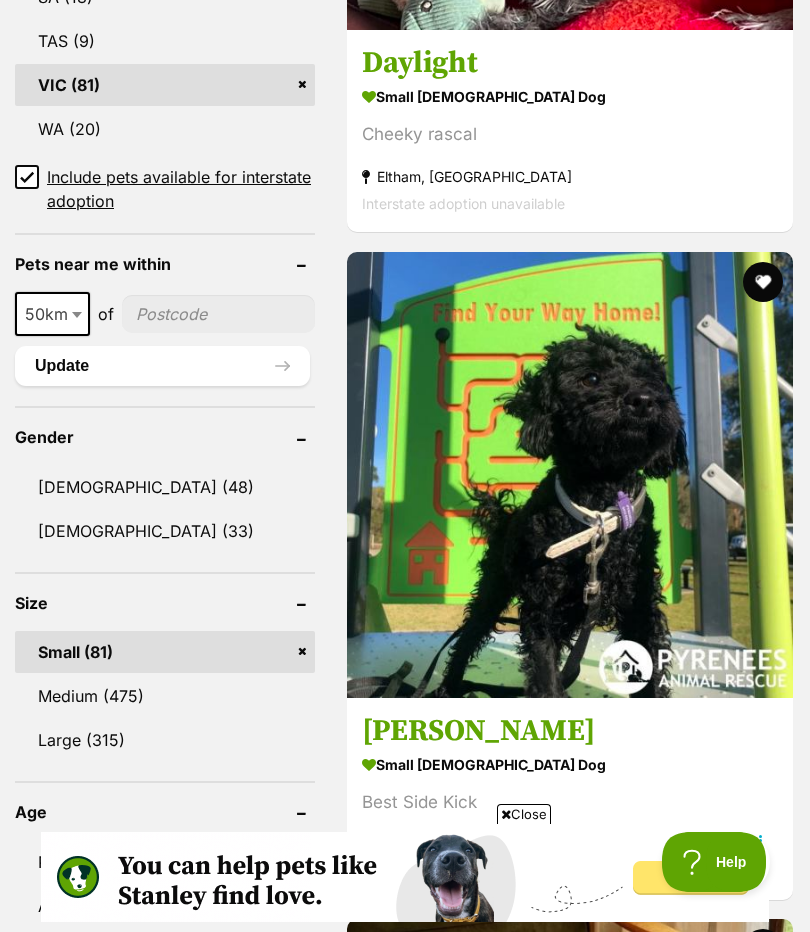 click at bounding box center [570, 475] 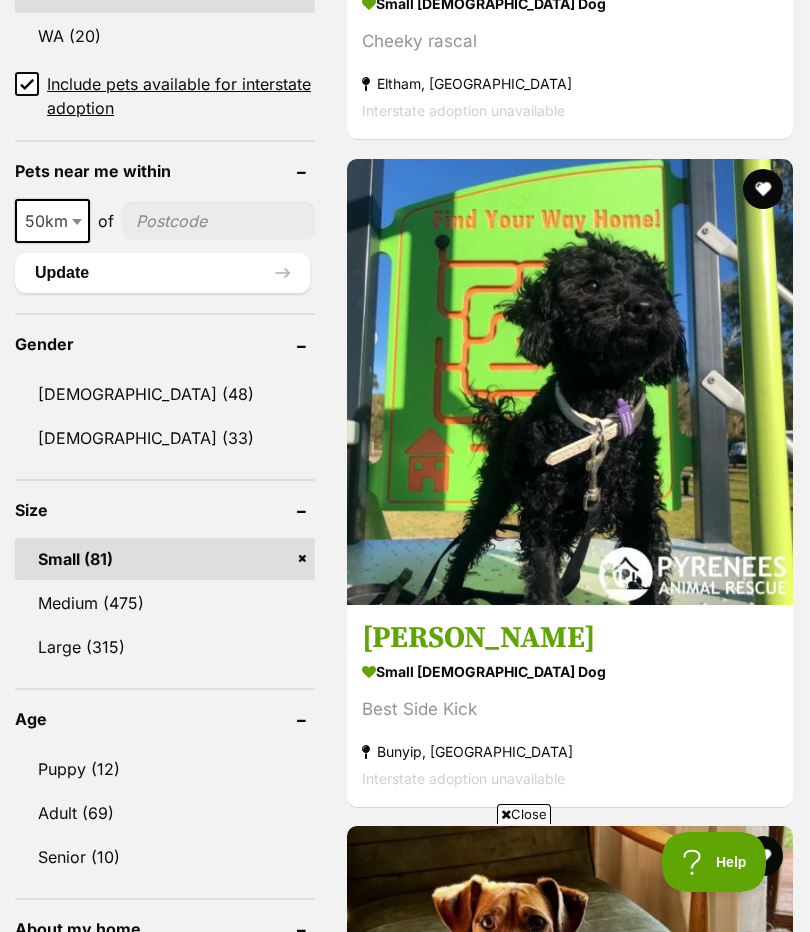 scroll, scrollTop: 0, scrollLeft: 0, axis: both 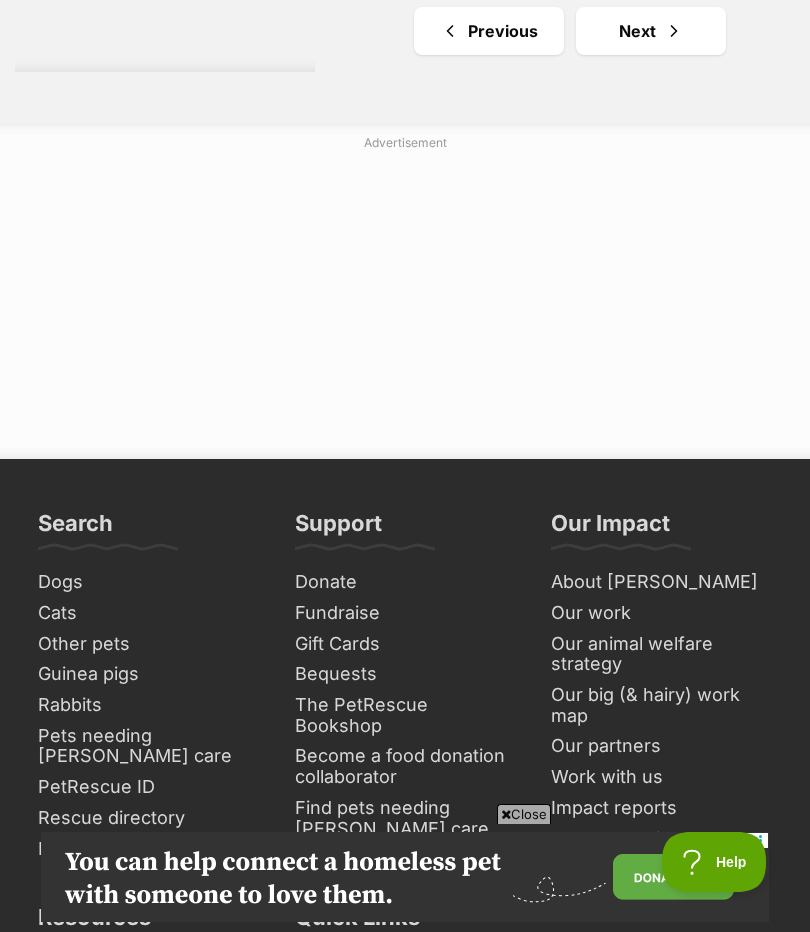 click on "Emrick" at bounding box center [570, -182] 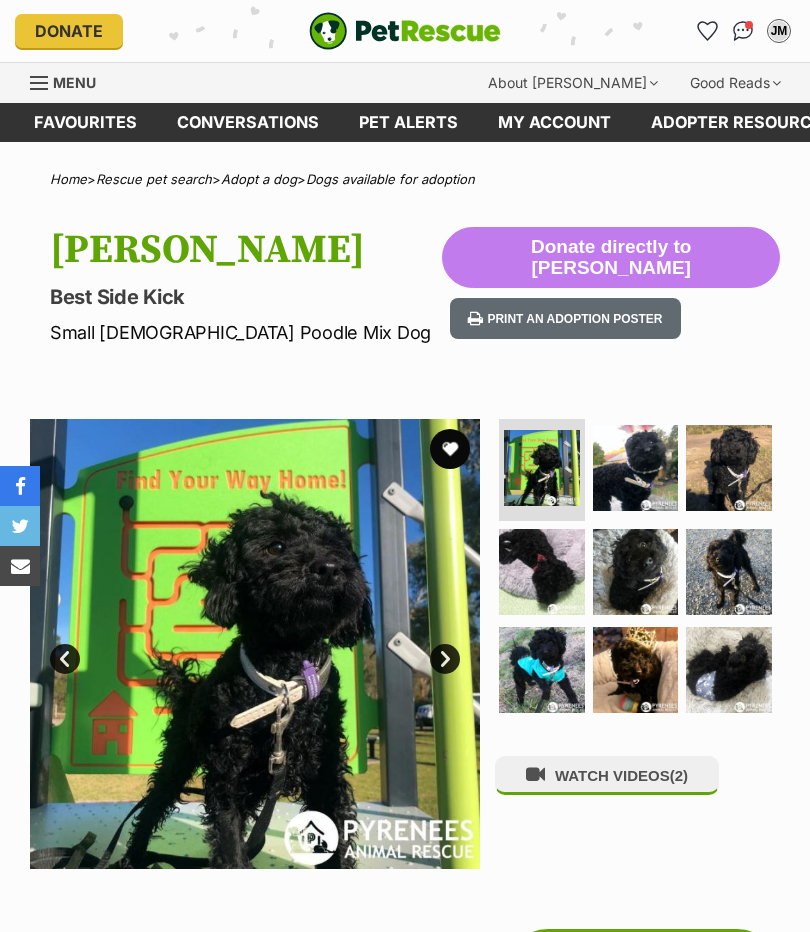 scroll, scrollTop: 0, scrollLeft: 0, axis: both 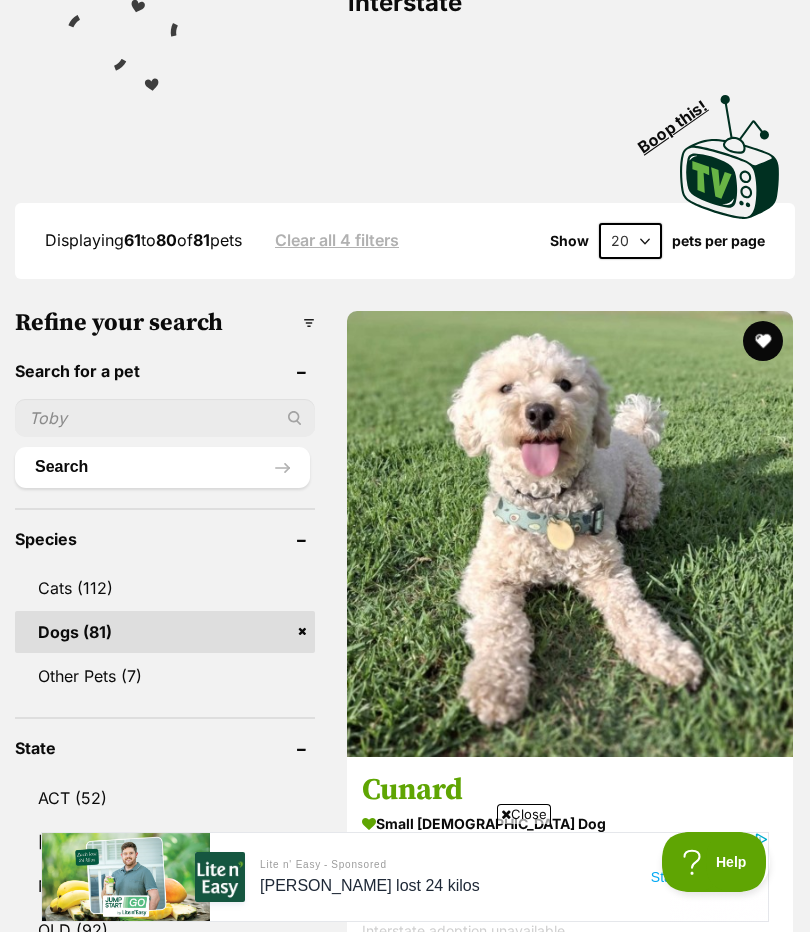 click on "Cunard" at bounding box center [570, 790] 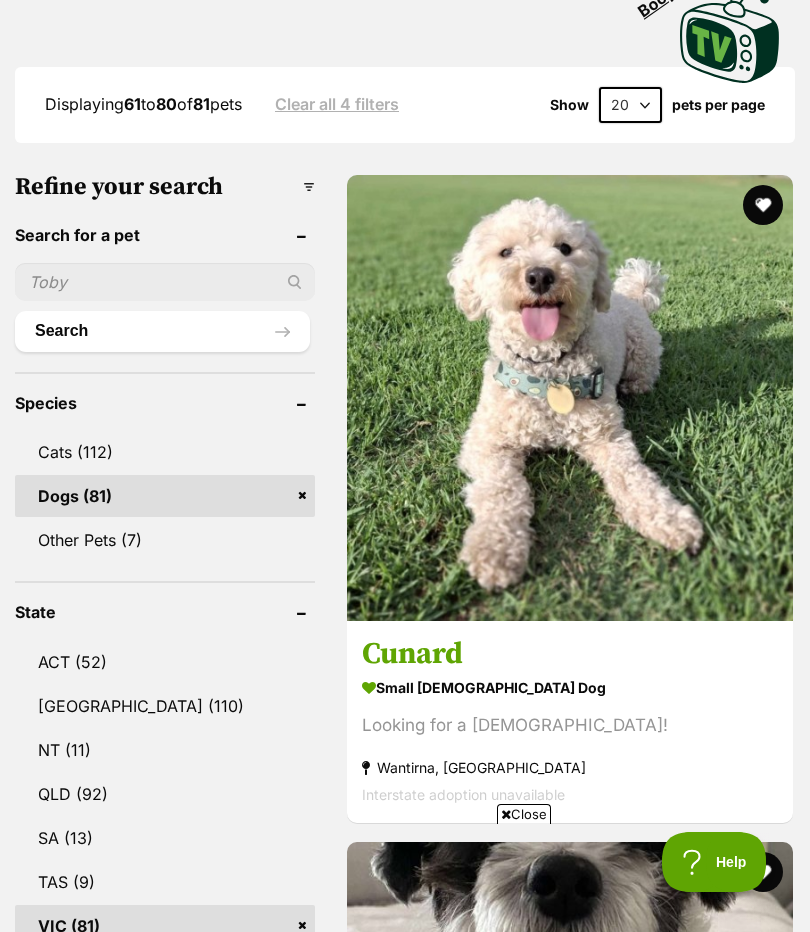 scroll, scrollTop: 1003, scrollLeft: 0, axis: vertical 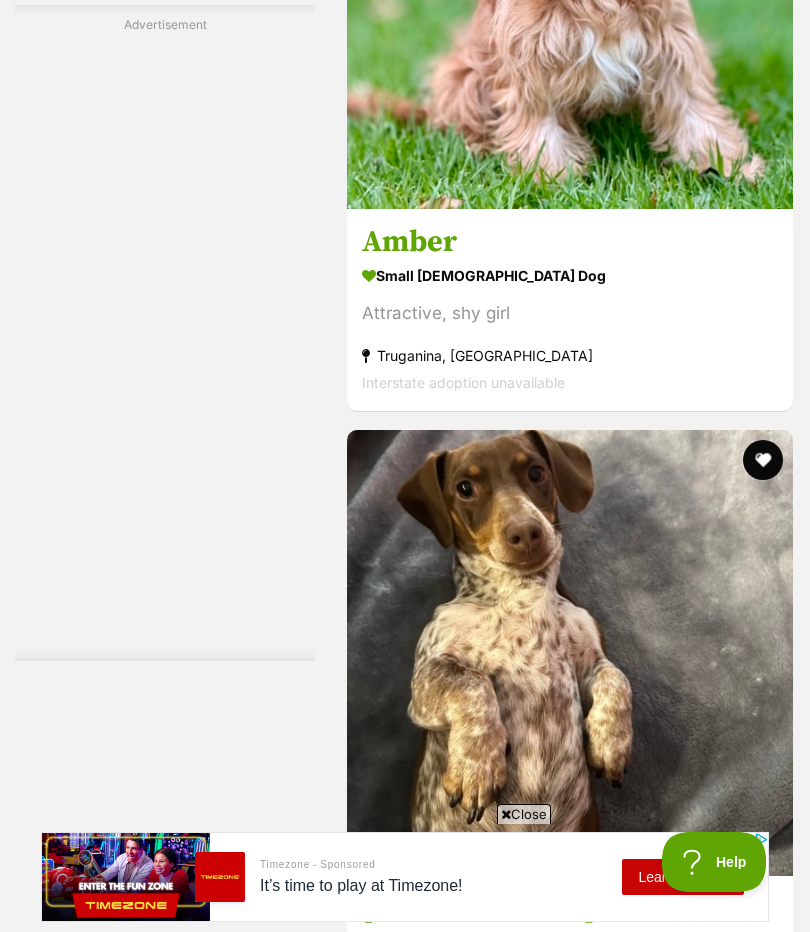 click on "Amber" at bounding box center (570, 242) 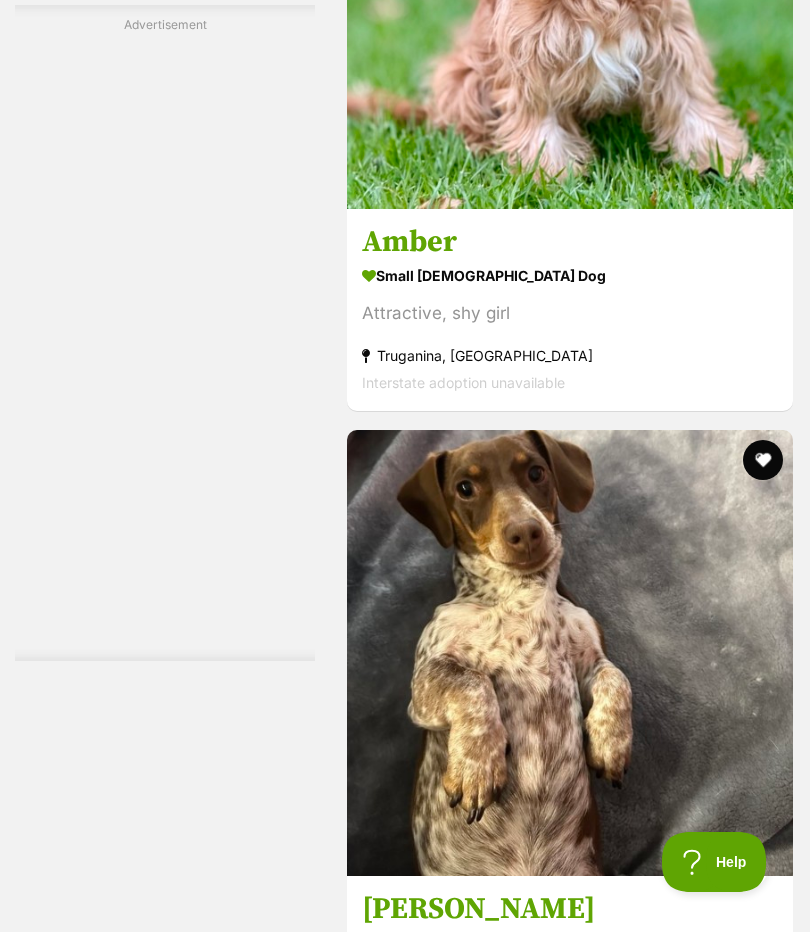scroll, scrollTop: 0, scrollLeft: 0, axis: both 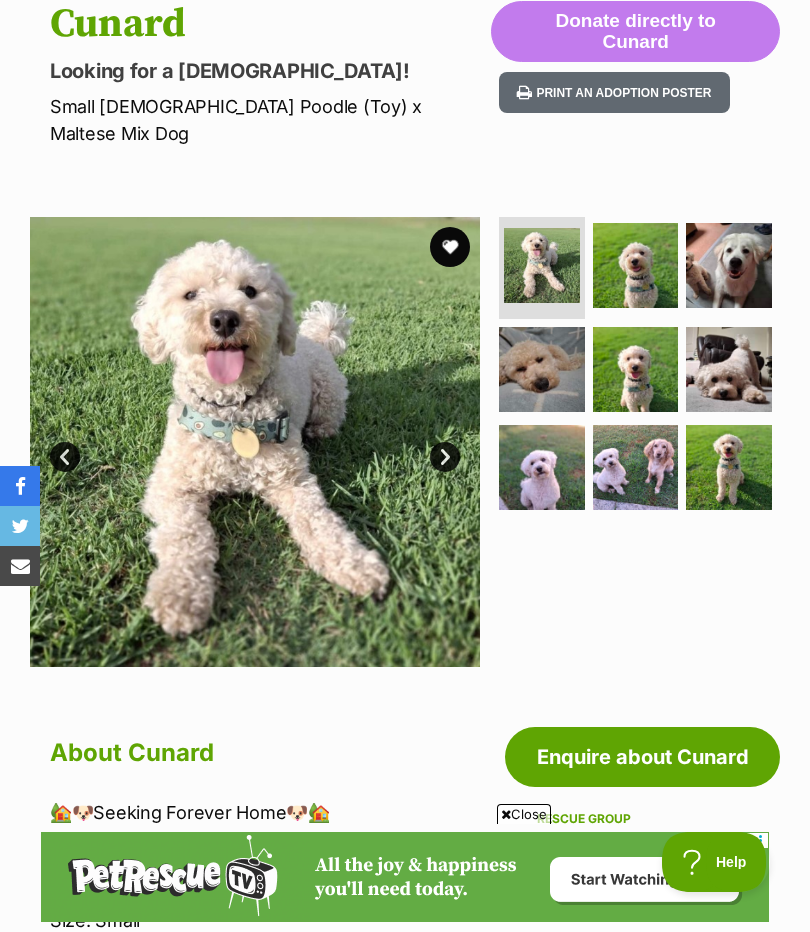 click at bounding box center [542, 468] 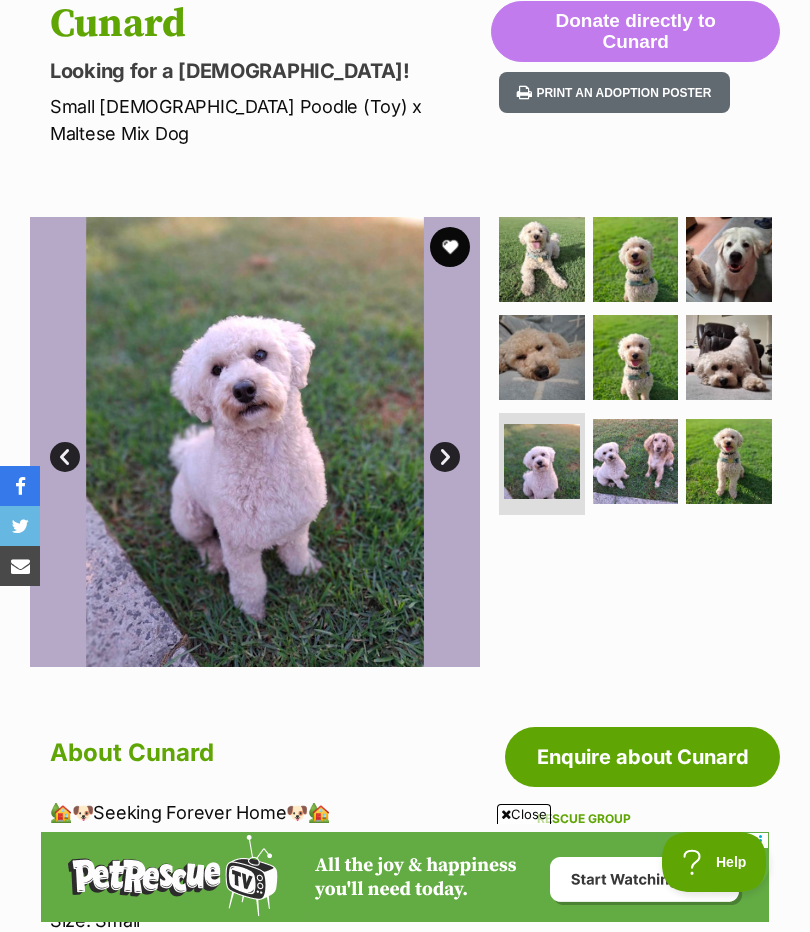 click at bounding box center (542, 260) 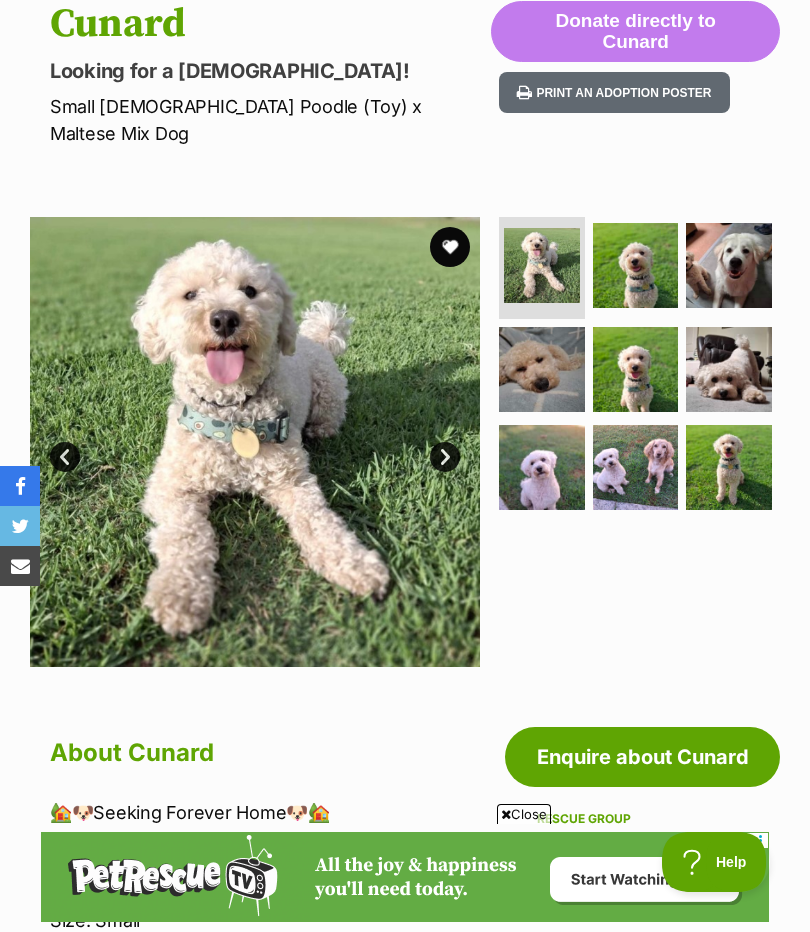 click at bounding box center [636, 266] 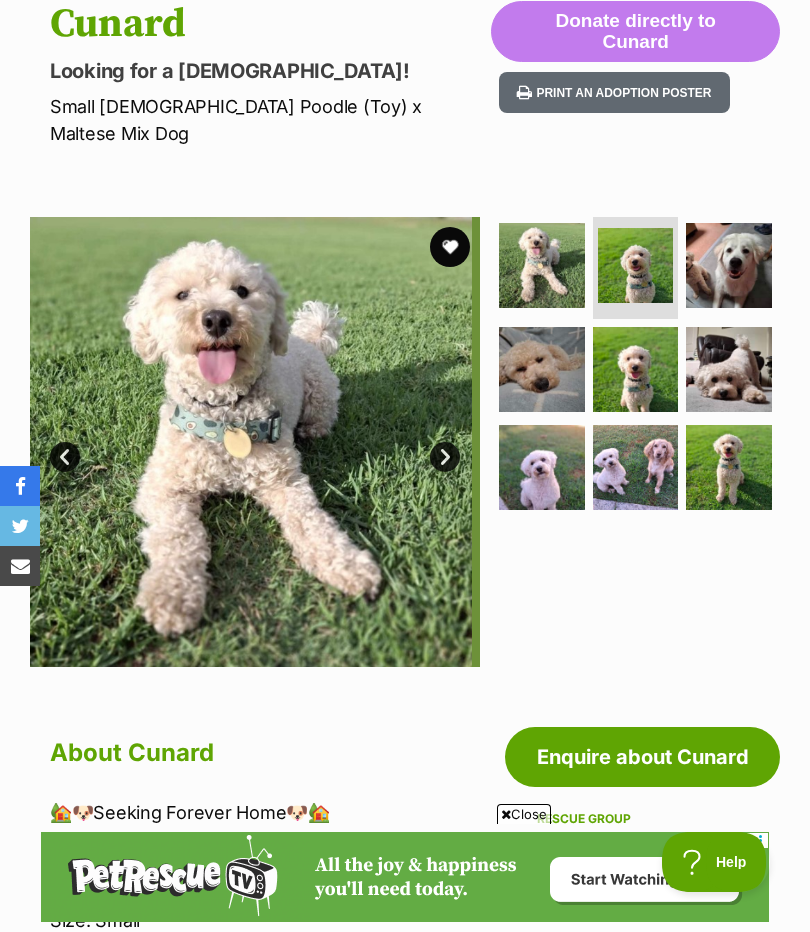 scroll, scrollTop: 0, scrollLeft: 0, axis: both 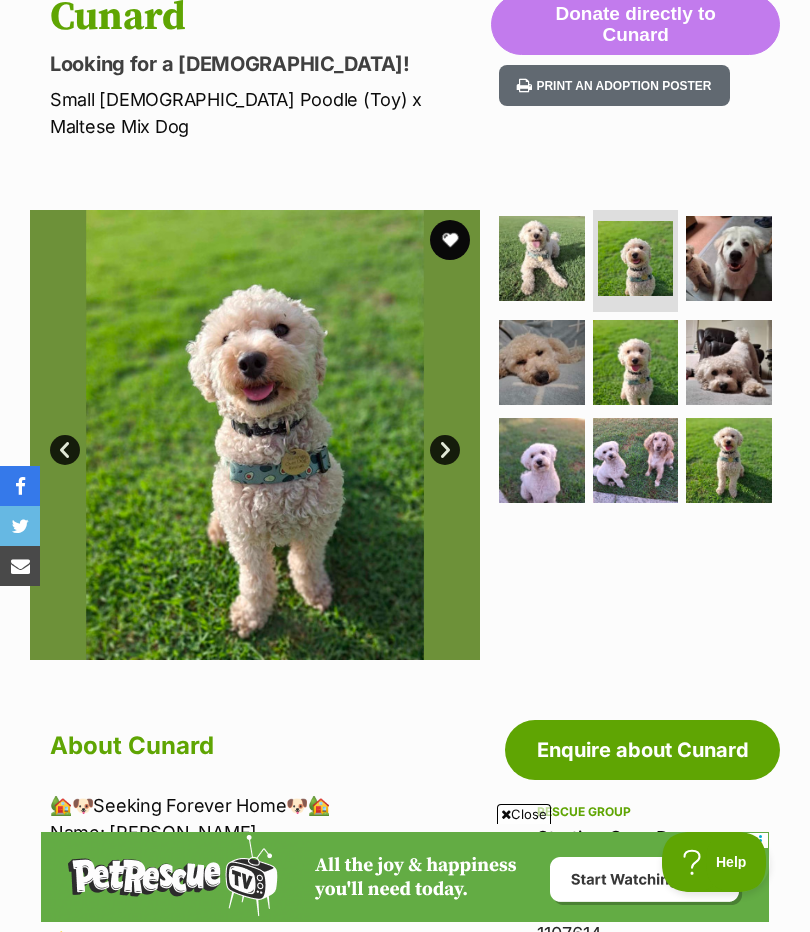 click at bounding box center [729, 259] 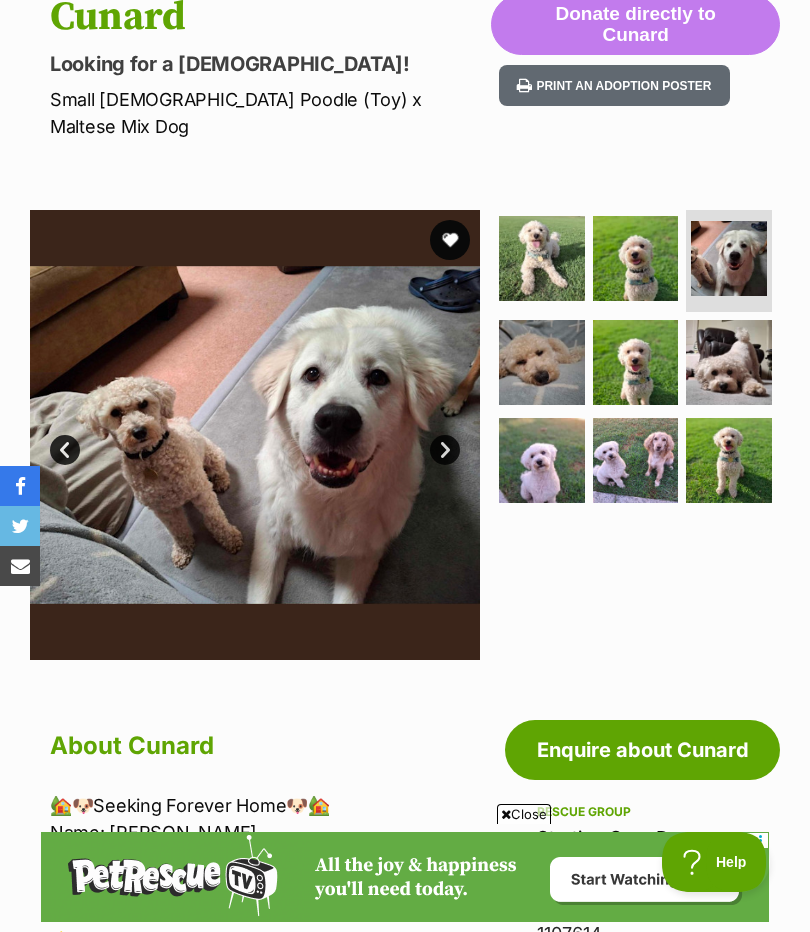 scroll, scrollTop: 238, scrollLeft: 0, axis: vertical 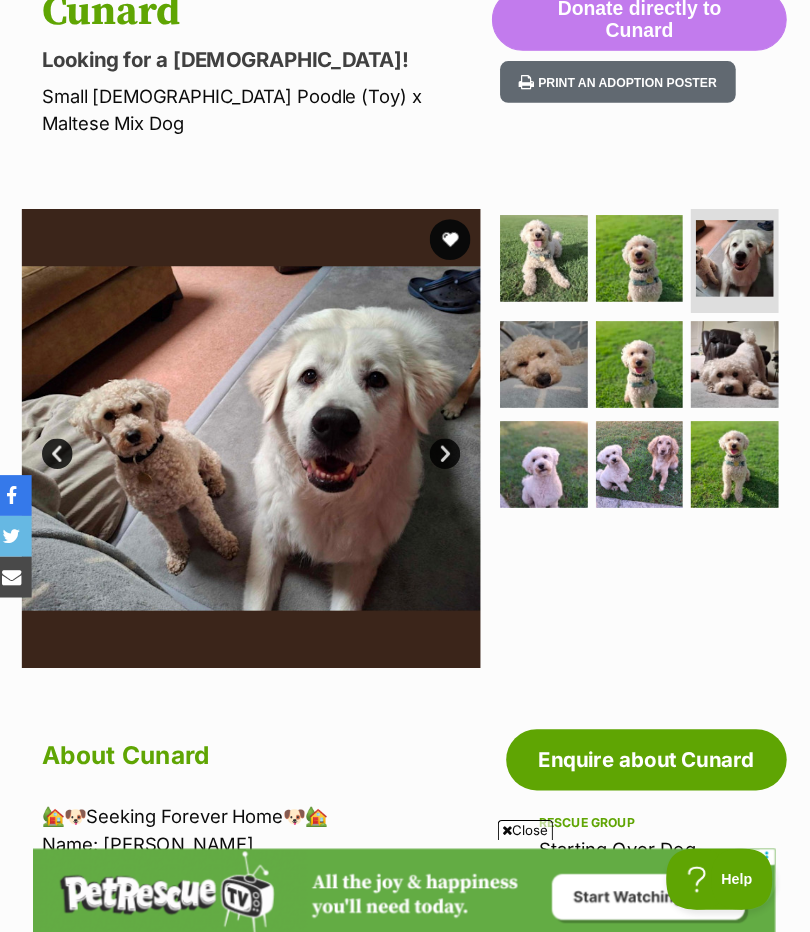 click at bounding box center (636, 358) 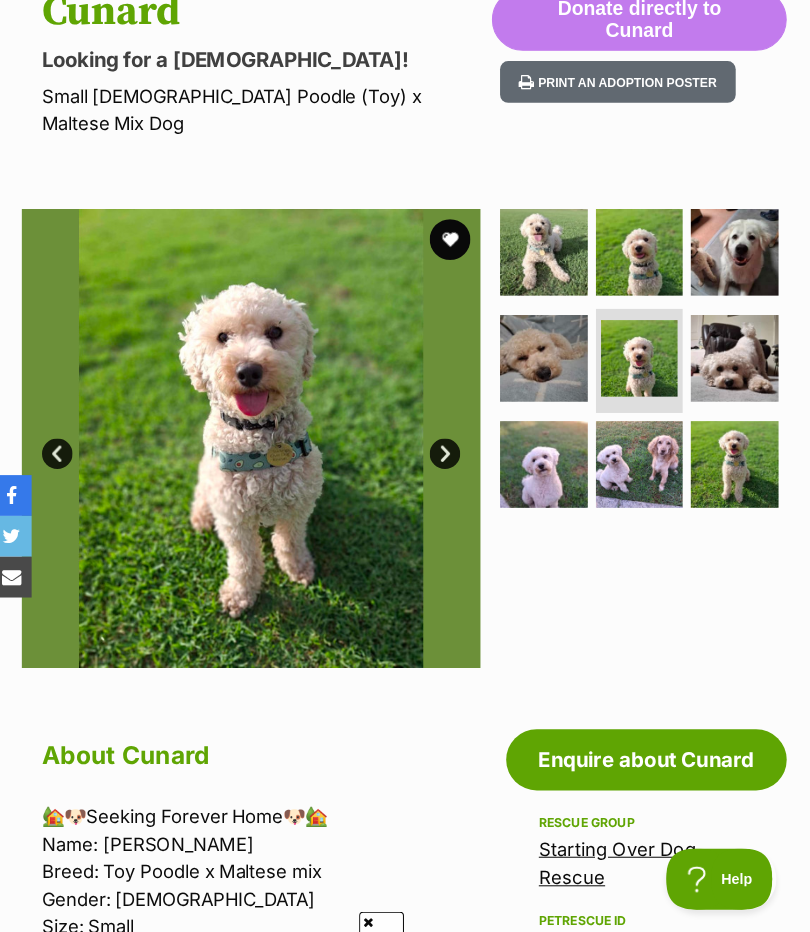click at bounding box center [729, 352] 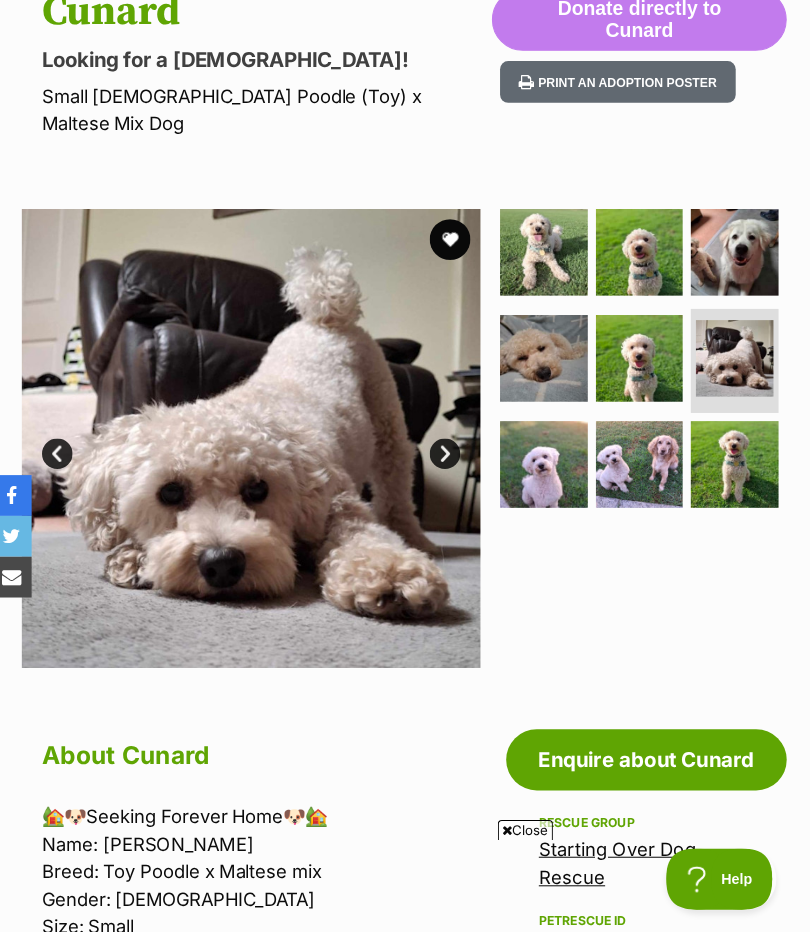 click at bounding box center [542, 456] 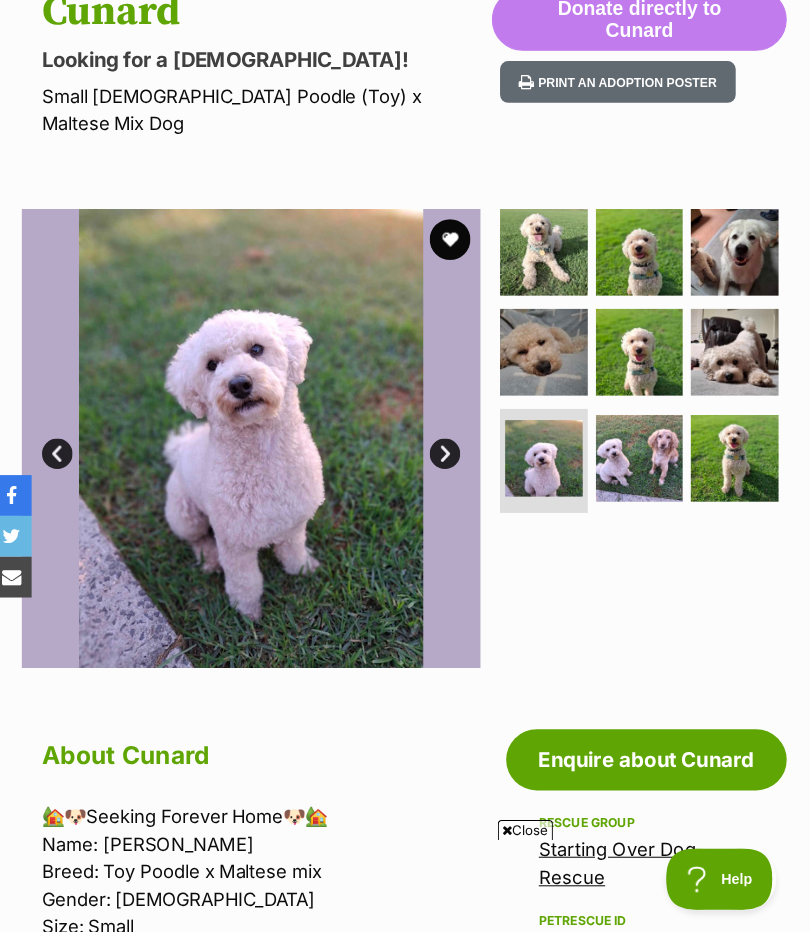 click at bounding box center (636, 450) 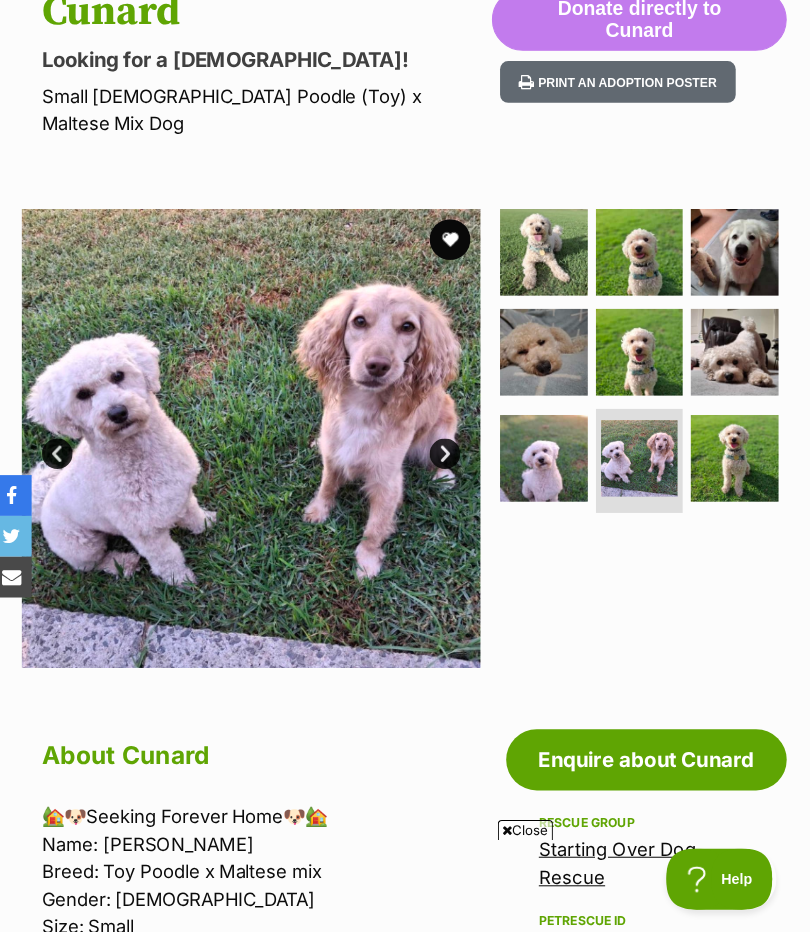 click at bounding box center [729, 450] 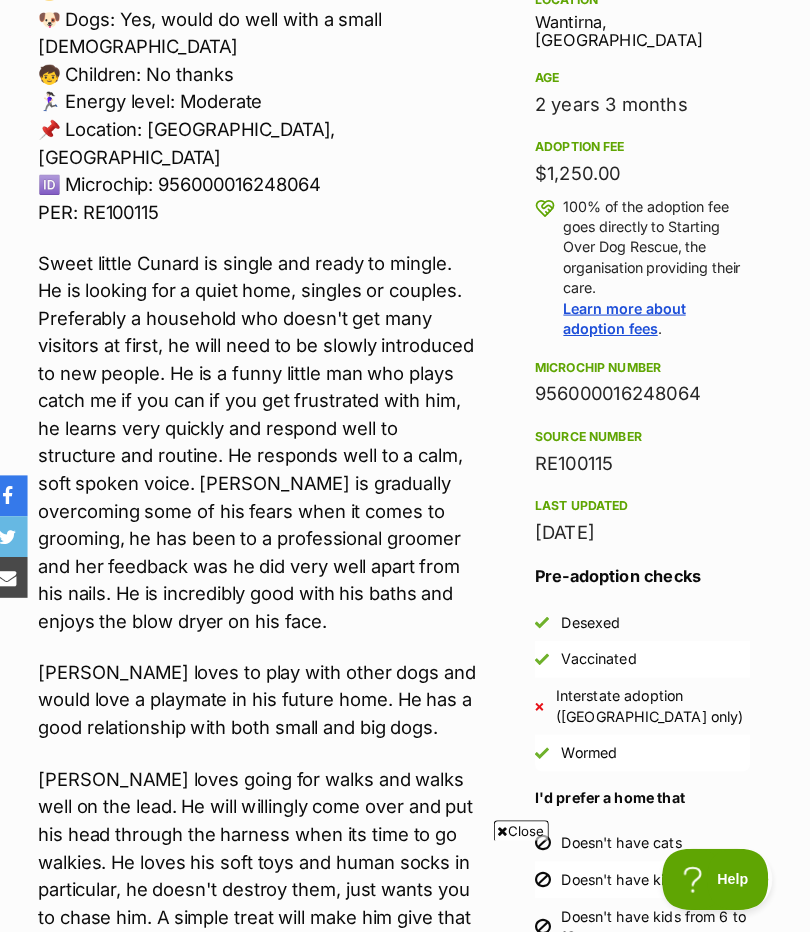 scroll, scrollTop: 1281, scrollLeft: 0, axis: vertical 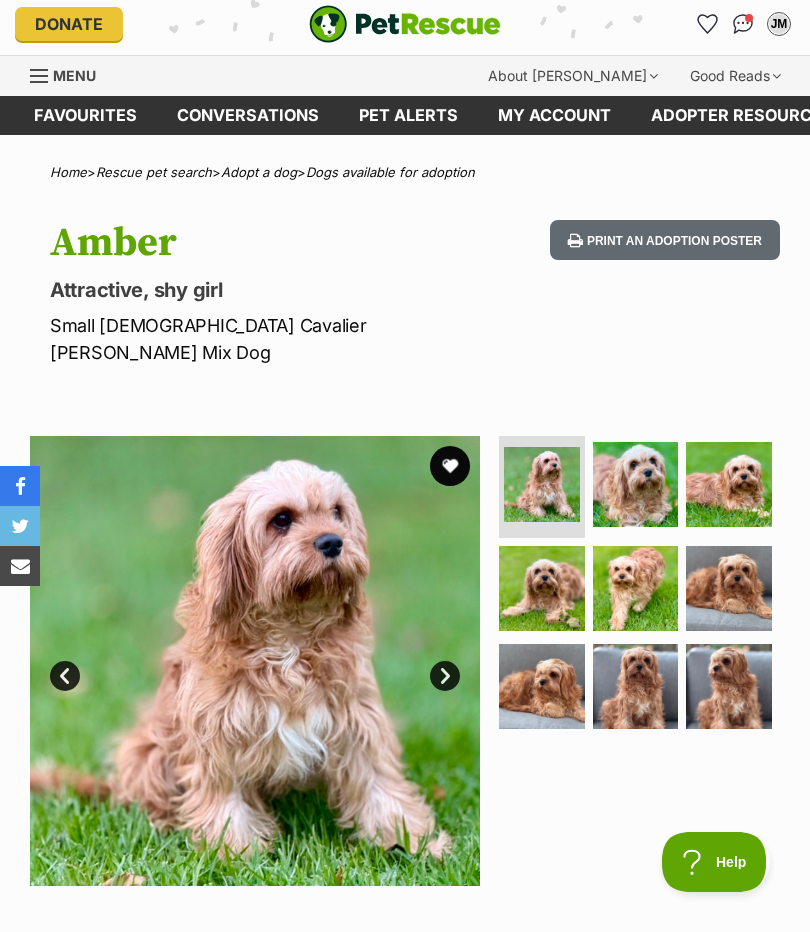 click at bounding box center (636, 687) 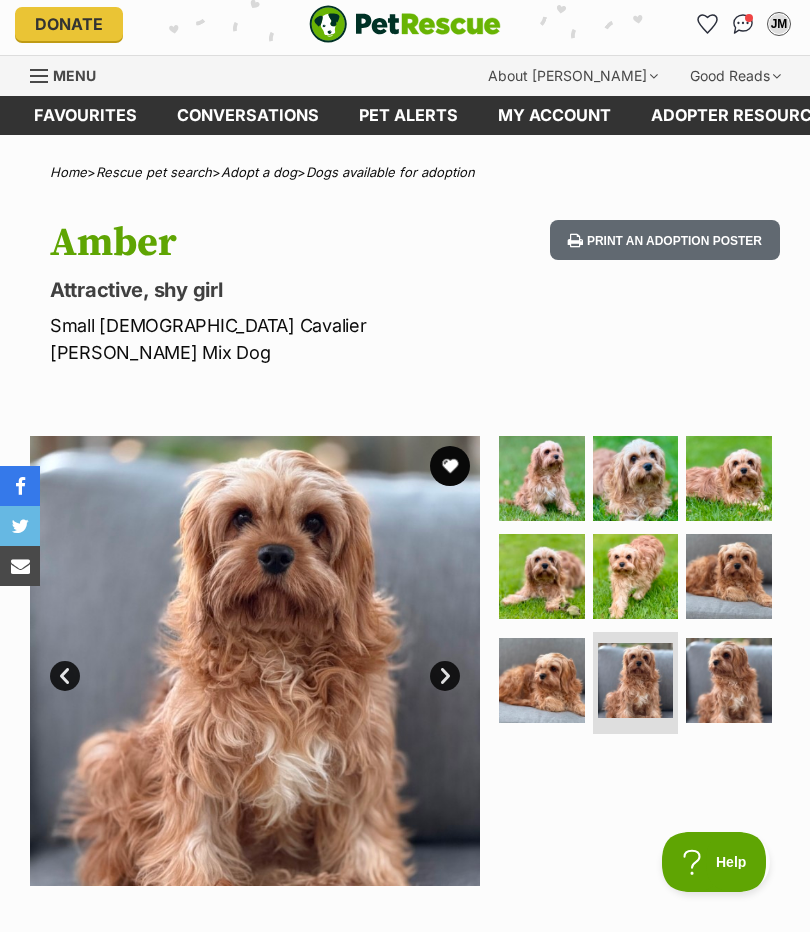 click at bounding box center [729, 681] 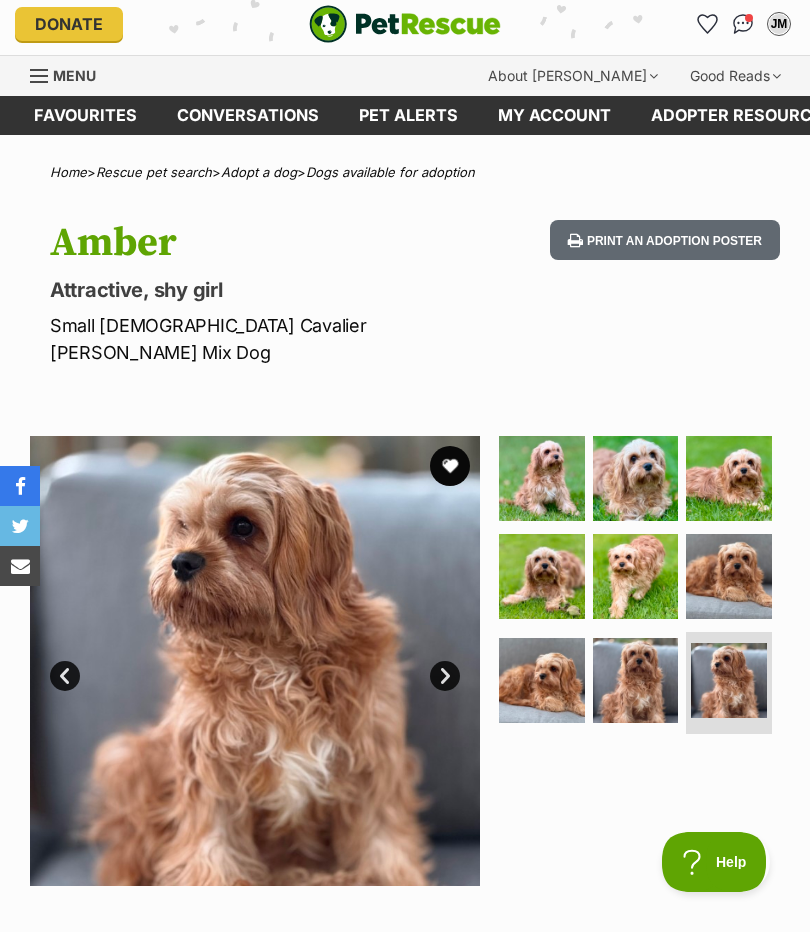 click at bounding box center (542, 681) 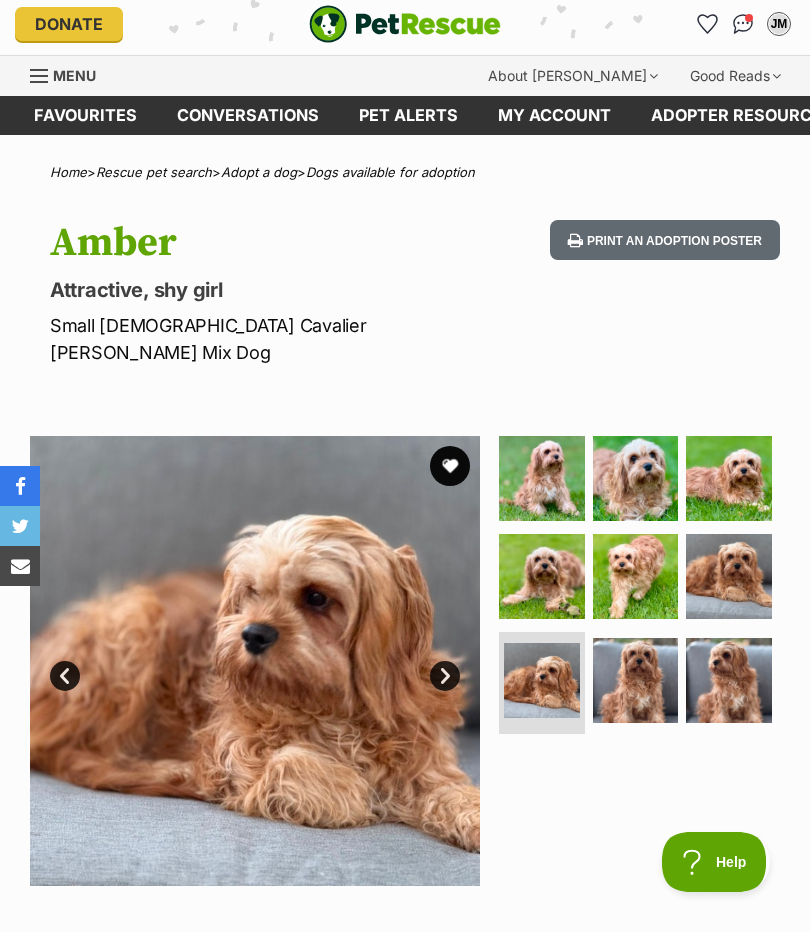 click at bounding box center [542, 577] 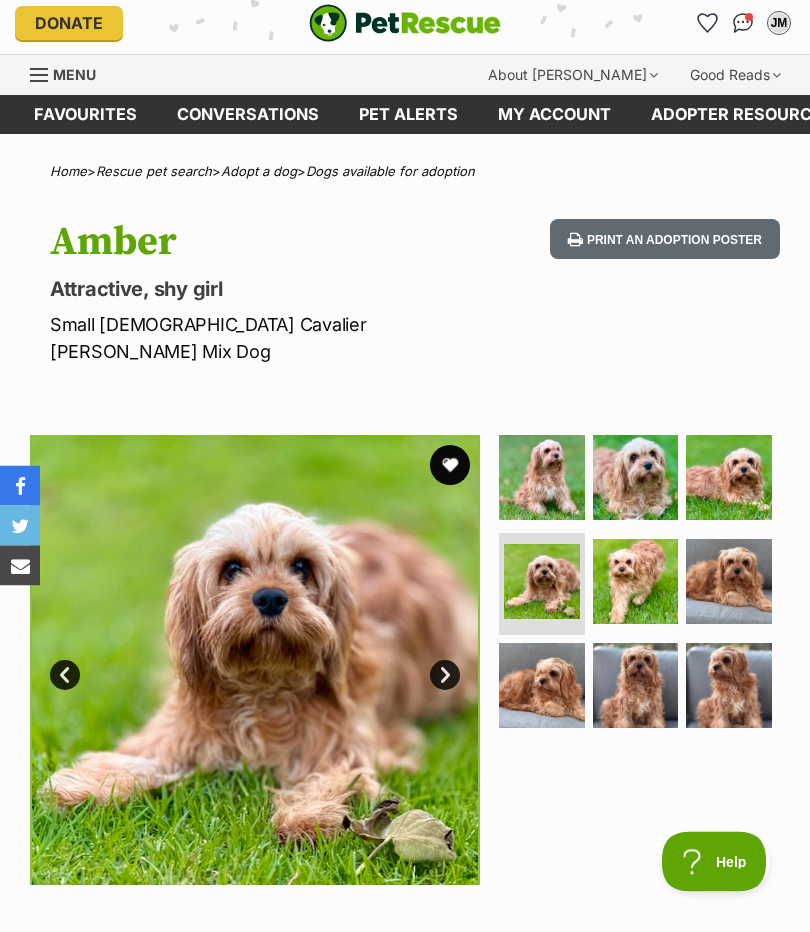 scroll, scrollTop: 0, scrollLeft: 0, axis: both 